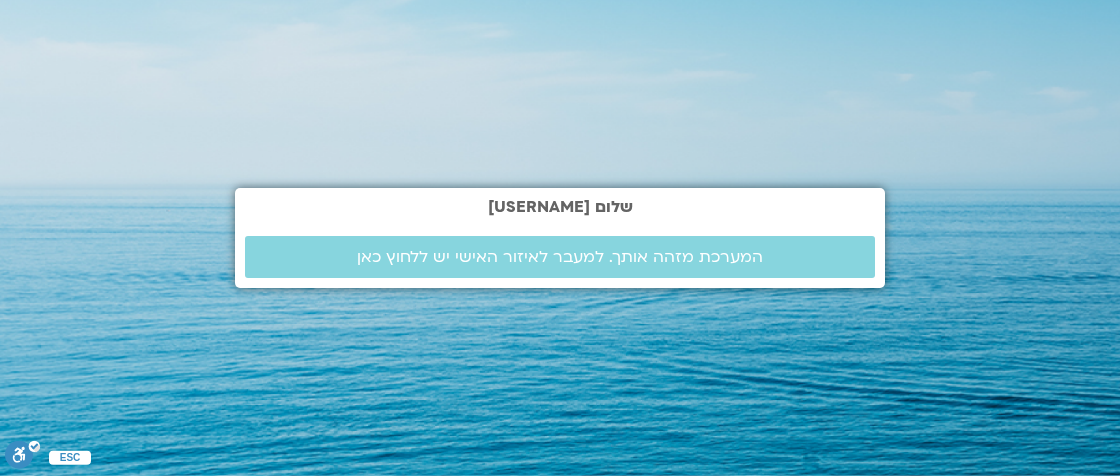 scroll, scrollTop: 0, scrollLeft: 0, axis: both 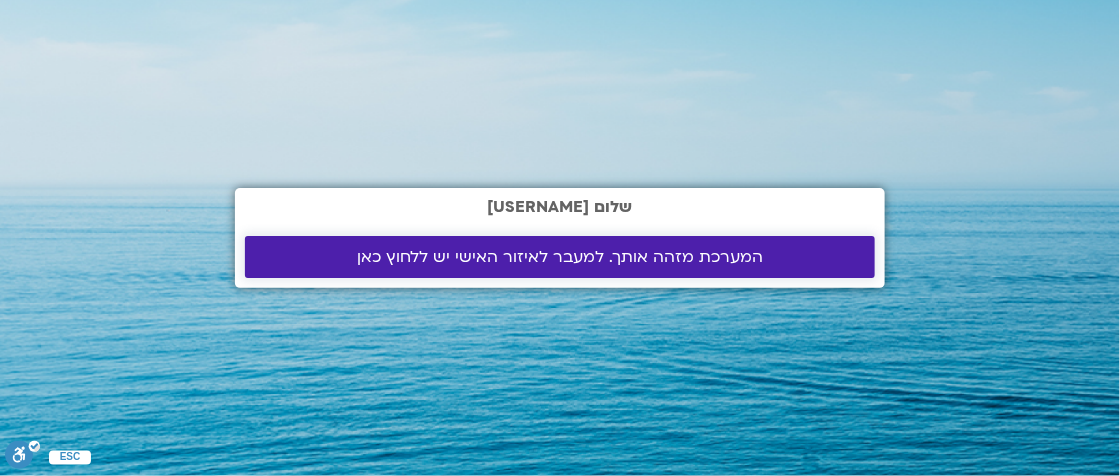 click on "המערכת מזהה אותך. למעבר לאיזור האישי יש ללחוץ כאן" at bounding box center (560, 257) 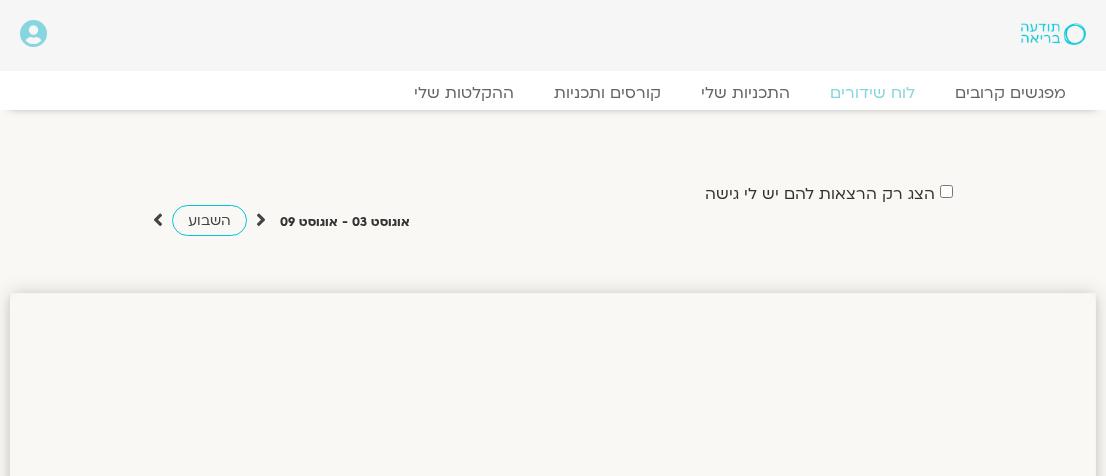 scroll, scrollTop: 0, scrollLeft: 0, axis: both 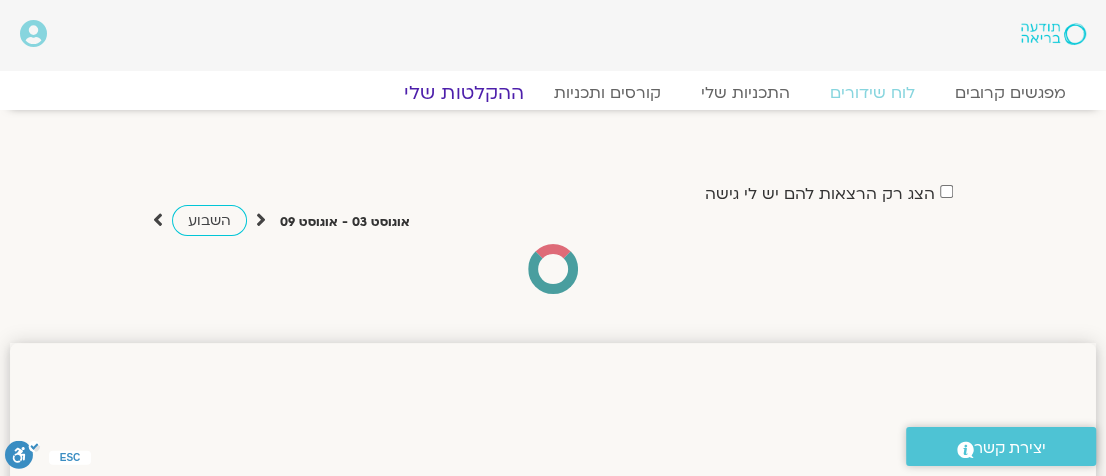click on "ההקלטות שלי" 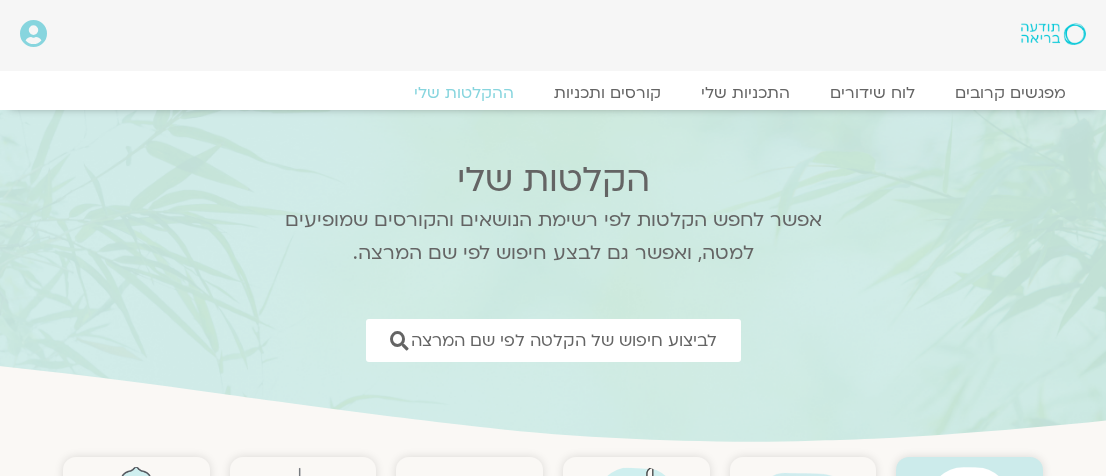 scroll, scrollTop: 0, scrollLeft: 0, axis: both 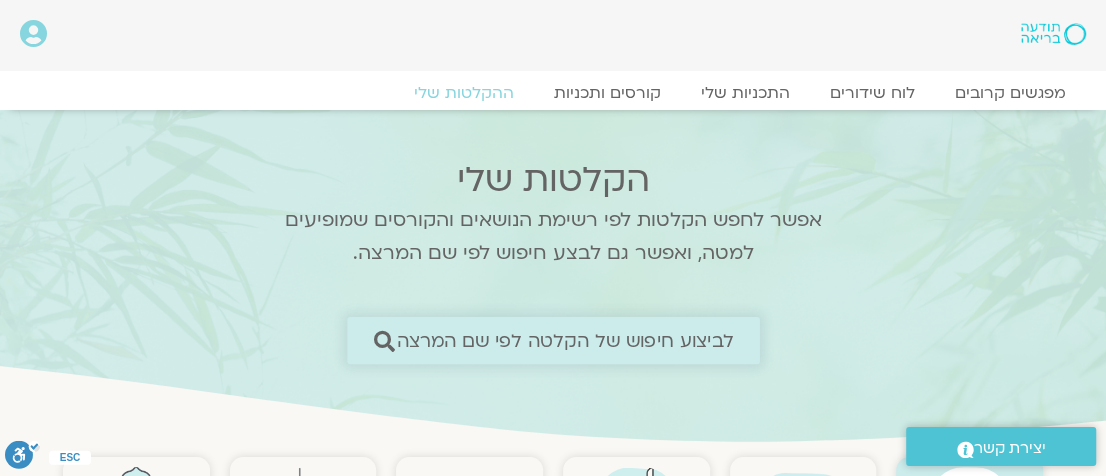 click on "לביצוע חיפוש של הקלטה לפי שם המרצה" at bounding box center [565, 340] 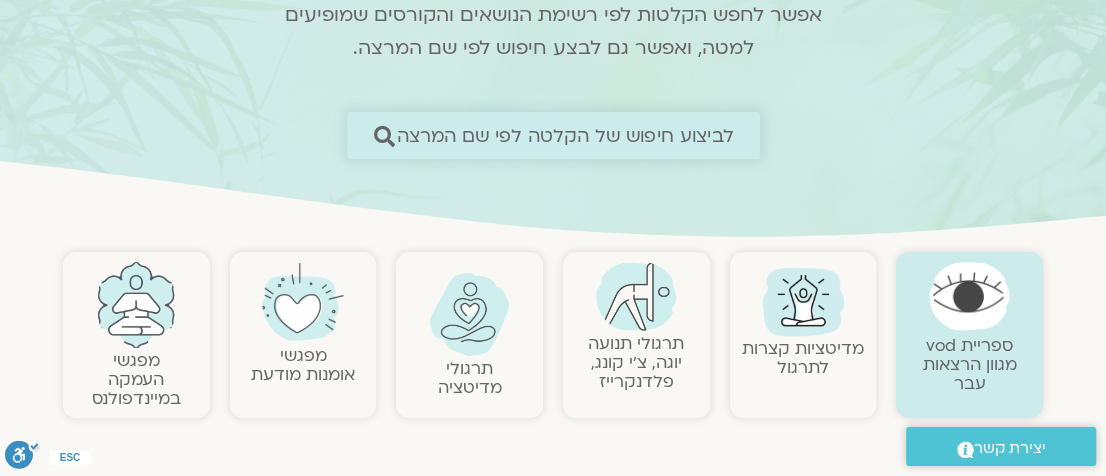 scroll, scrollTop: 233, scrollLeft: 0, axis: vertical 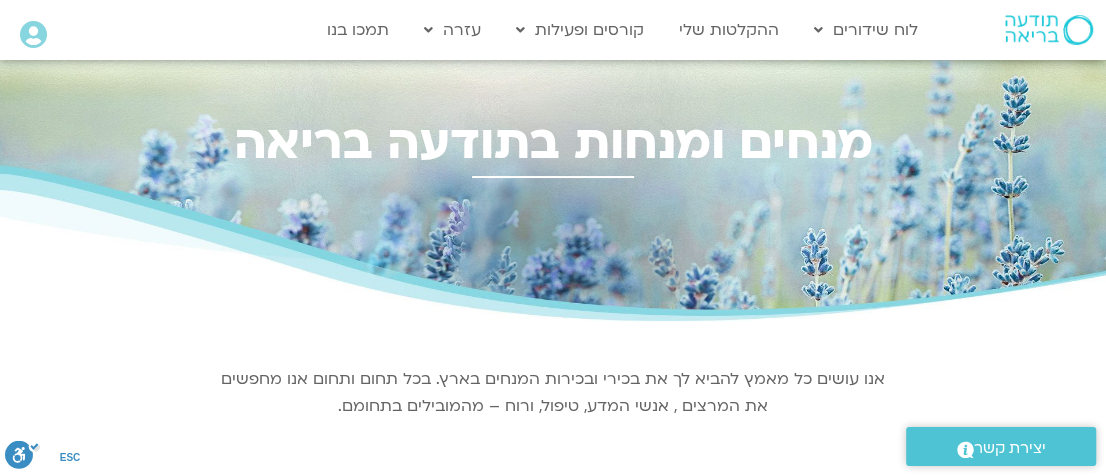 drag, startPoint x: 518, startPoint y: 151, endPoint x: 386, endPoint y: 83, distance: 148.48569 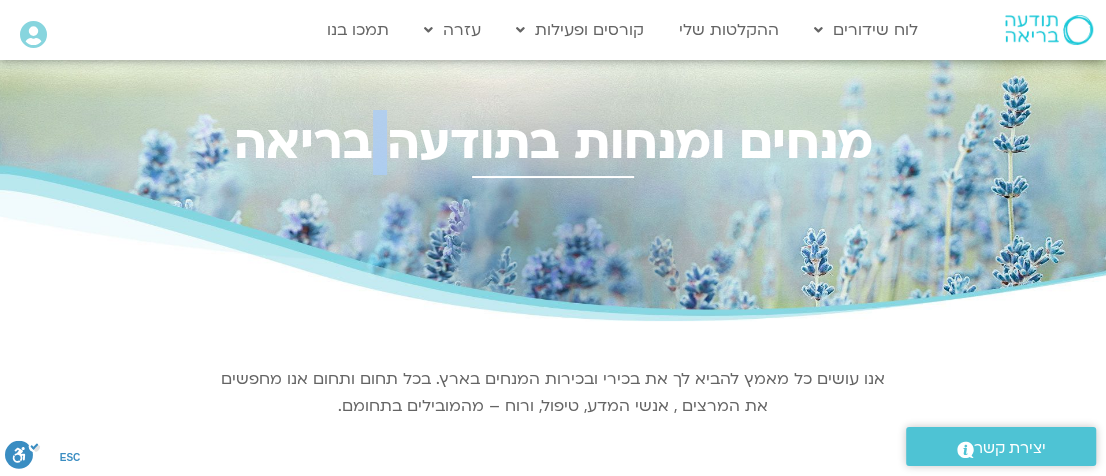 click on "מנחים ומנחות בתודעה בריאה" at bounding box center [553, 113] 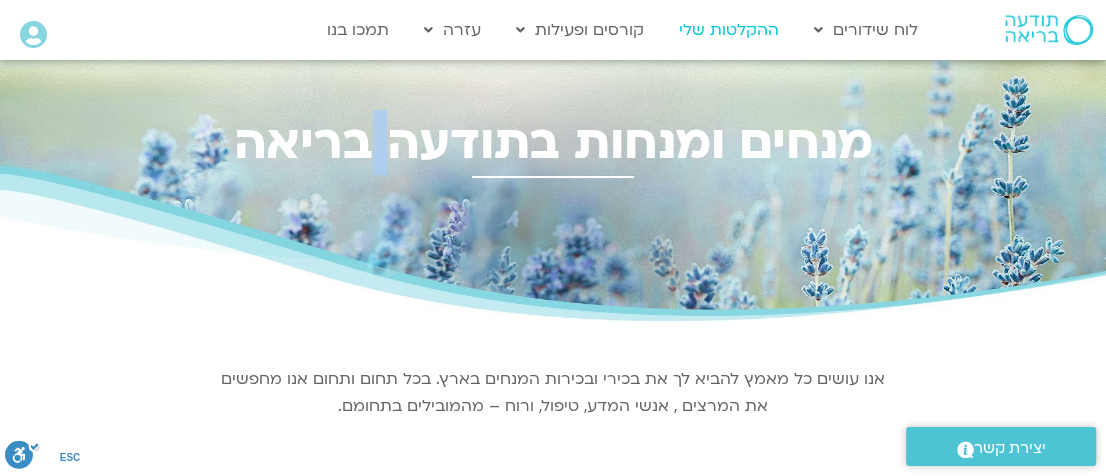 click on "ההקלטות שלי" at bounding box center (729, 30) 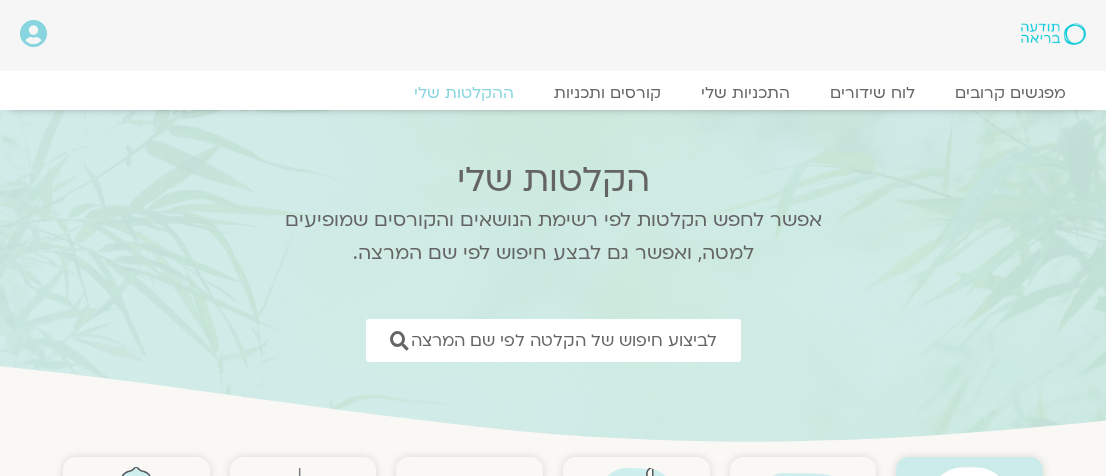 scroll, scrollTop: 0, scrollLeft: 0, axis: both 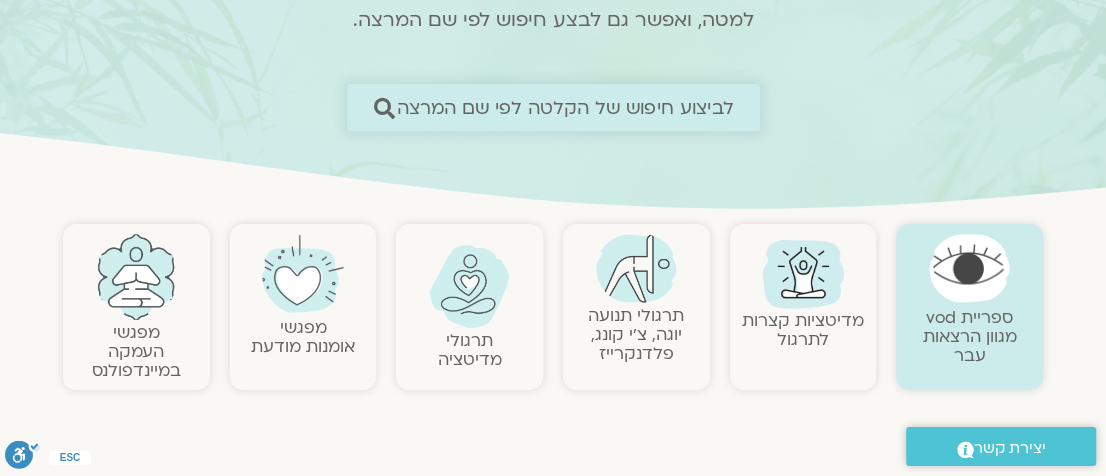 click on "לביצוע חיפוש של הקלטה לפי שם המרצה" at bounding box center [565, 107] 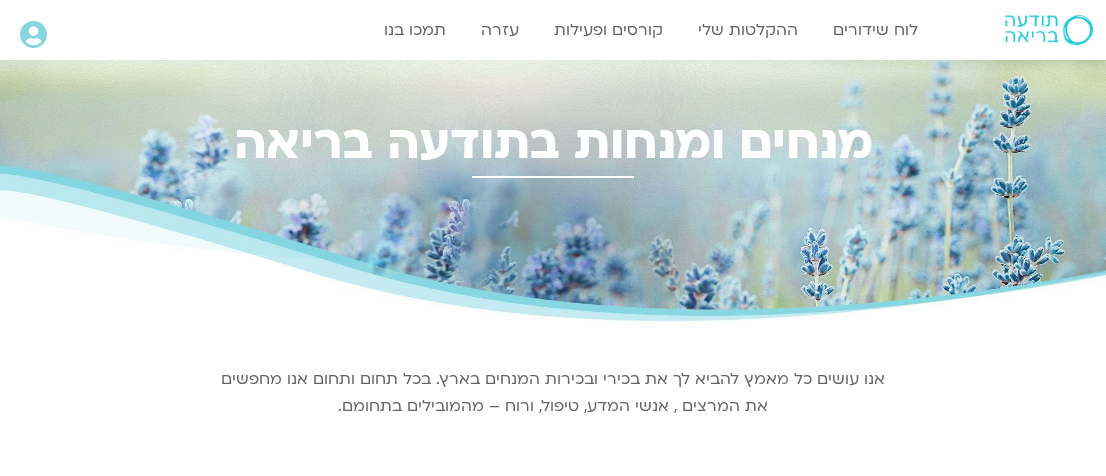 scroll, scrollTop: 0, scrollLeft: 0, axis: both 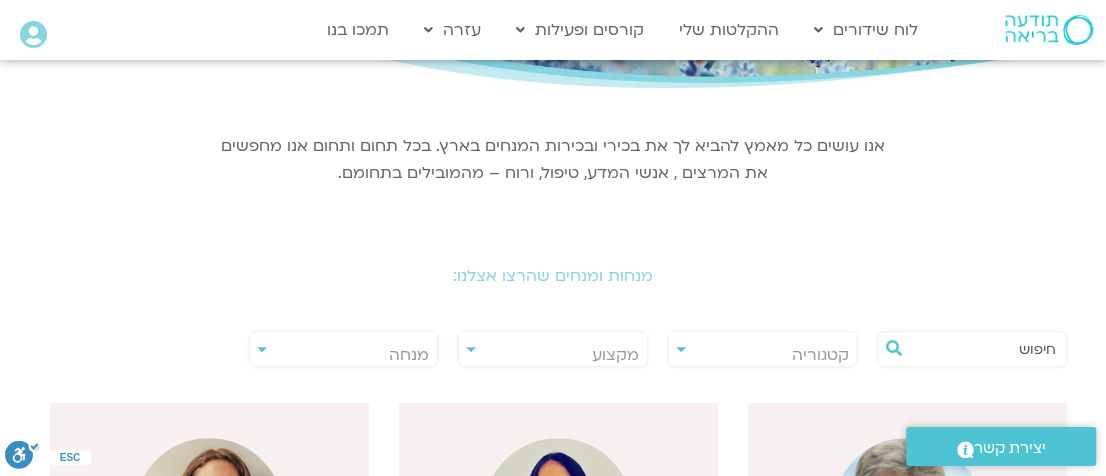 click on "**********" at bounding box center [344, 349] 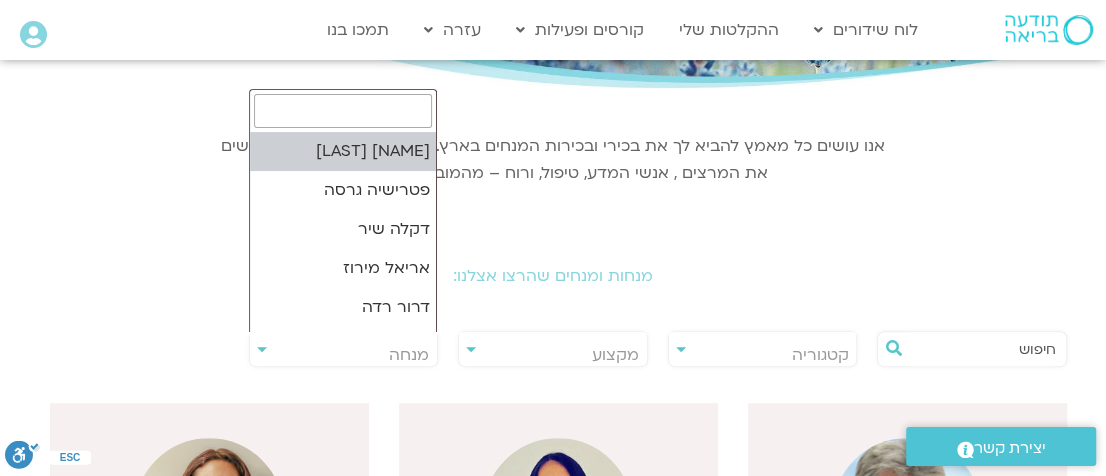 click on "מנחה" at bounding box center (344, 355) 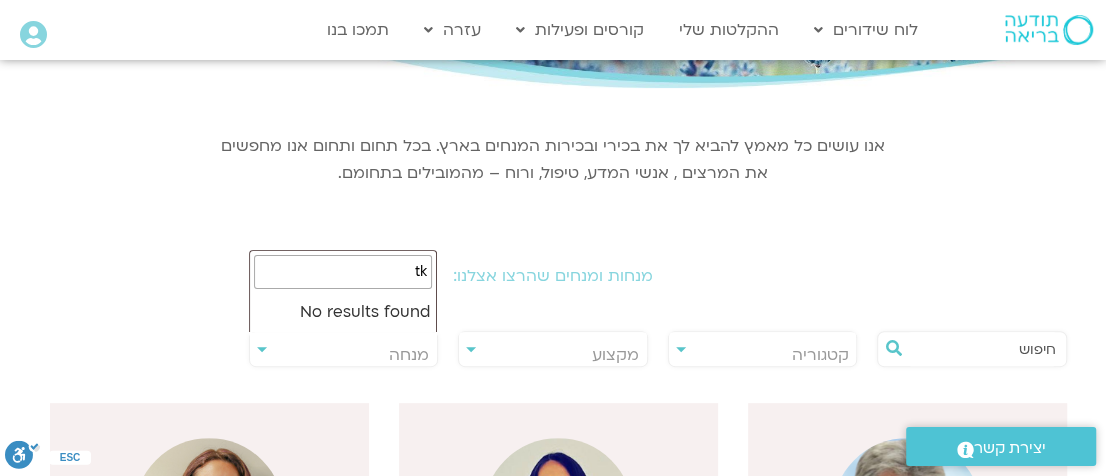 type on "t" 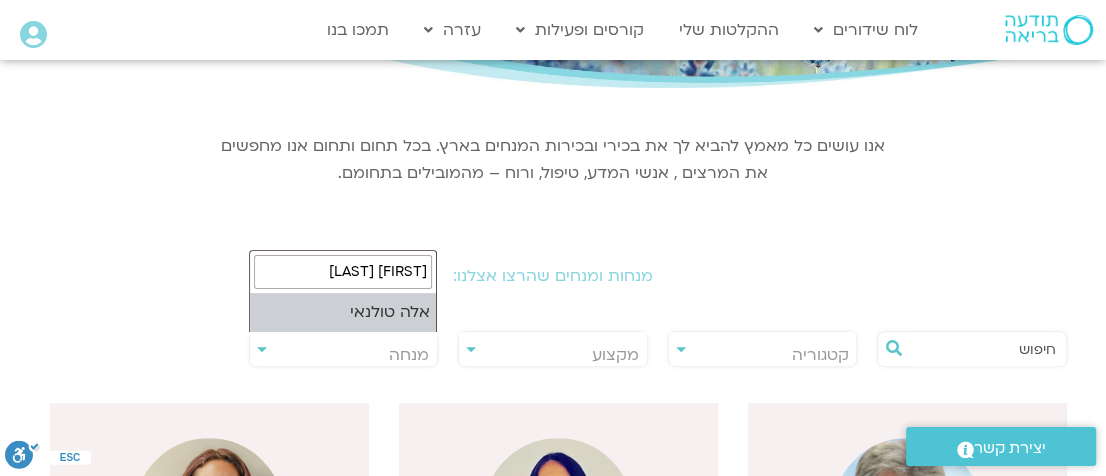 type on "אלה ט" 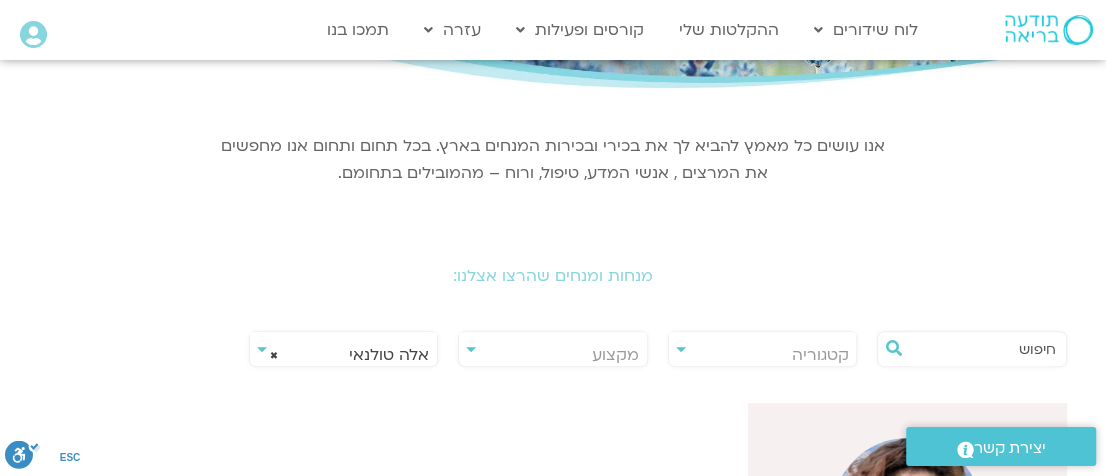 scroll, scrollTop: 466, scrollLeft: 0, axis: vertical 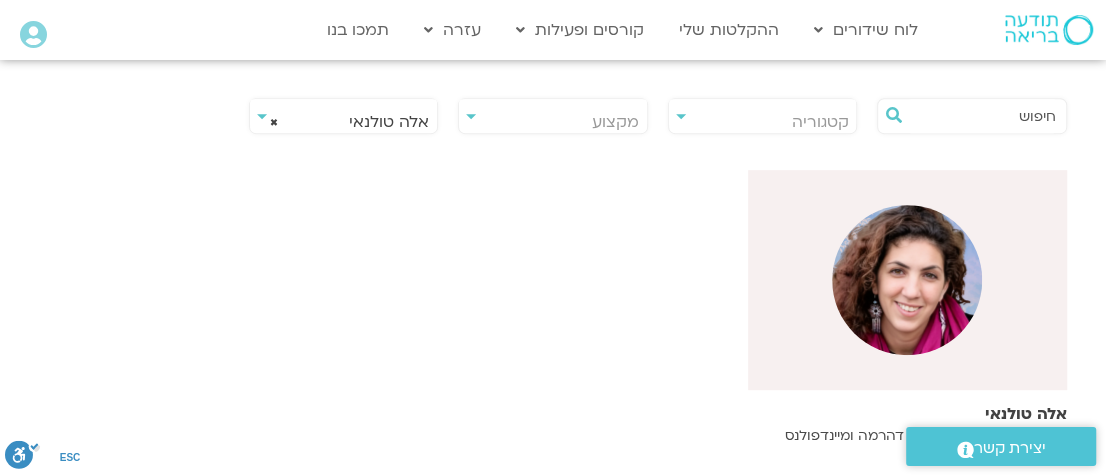 click at bounding box center (907, 280) 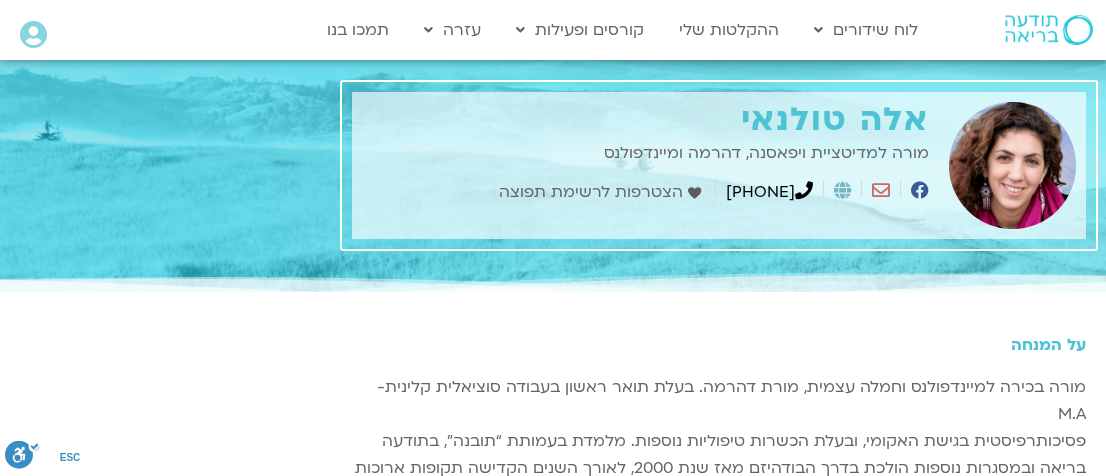 scroll, scrollTop: 0, scrollLeft: 0, axis: both 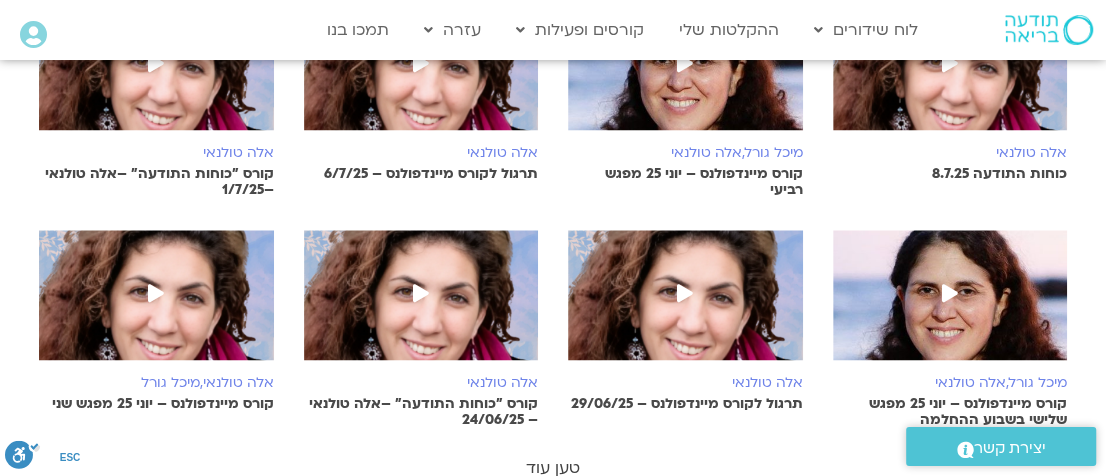 click on "טען עוד" at bounding box center (553, 468) 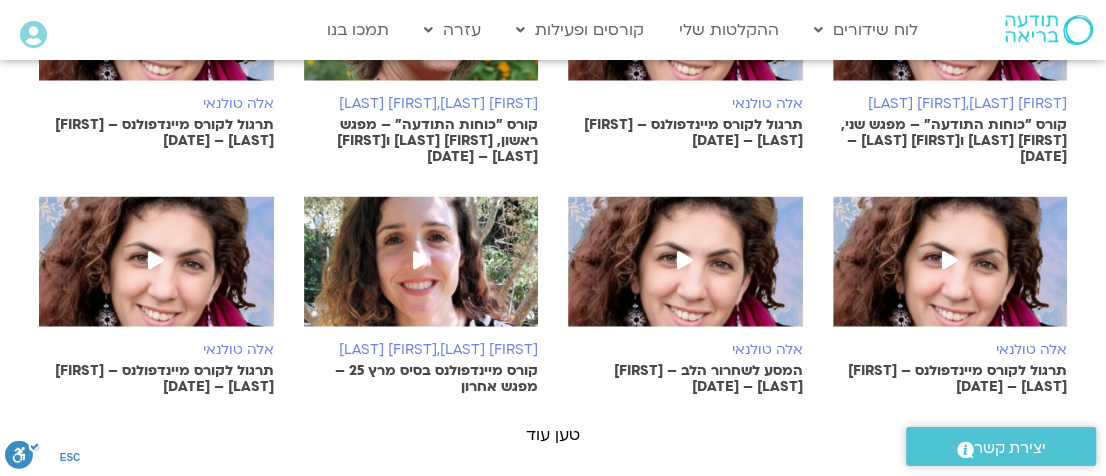 scroll, scrollTop: 2188, scrollLeft: 0, axis: vertical 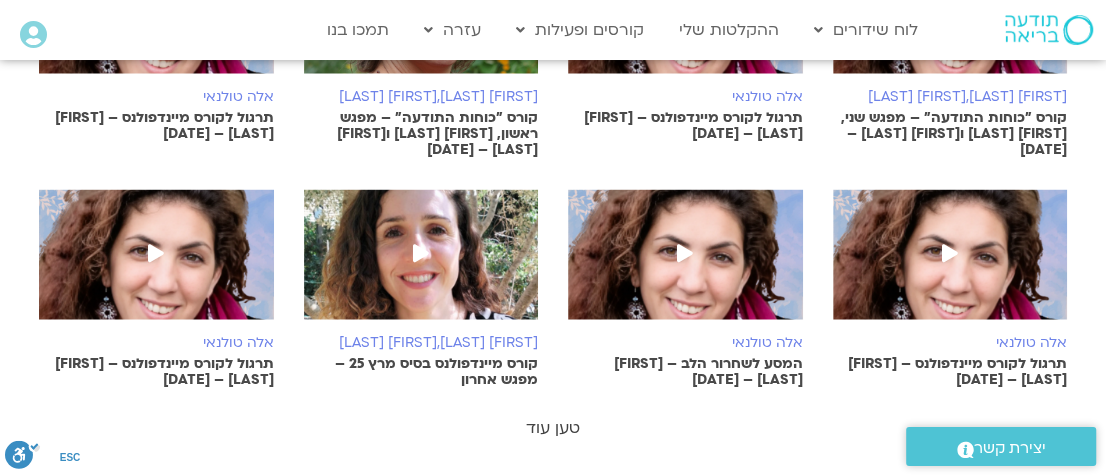 click on "טען עוד" at bounding box center [553, 428] 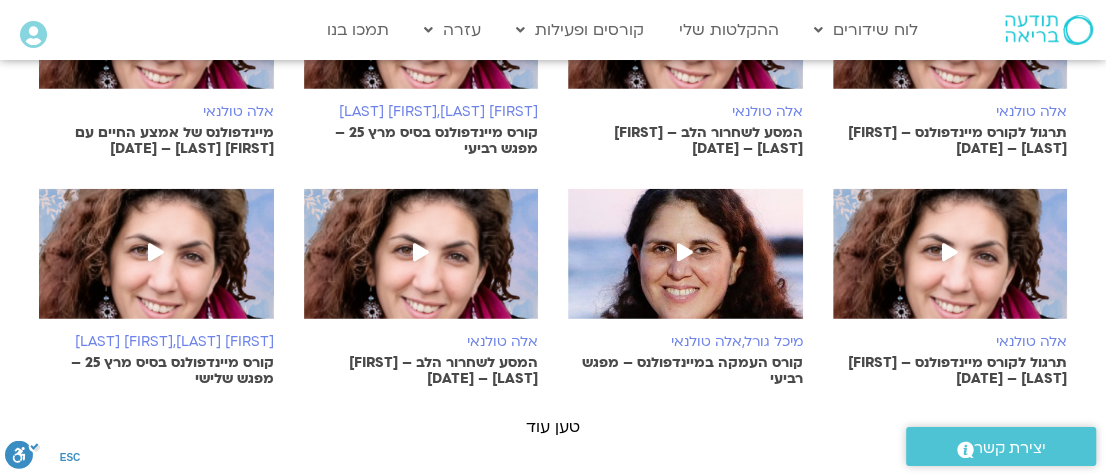 scroll, scrollTop: 3113, scrollLeft: 0, axis: vertical 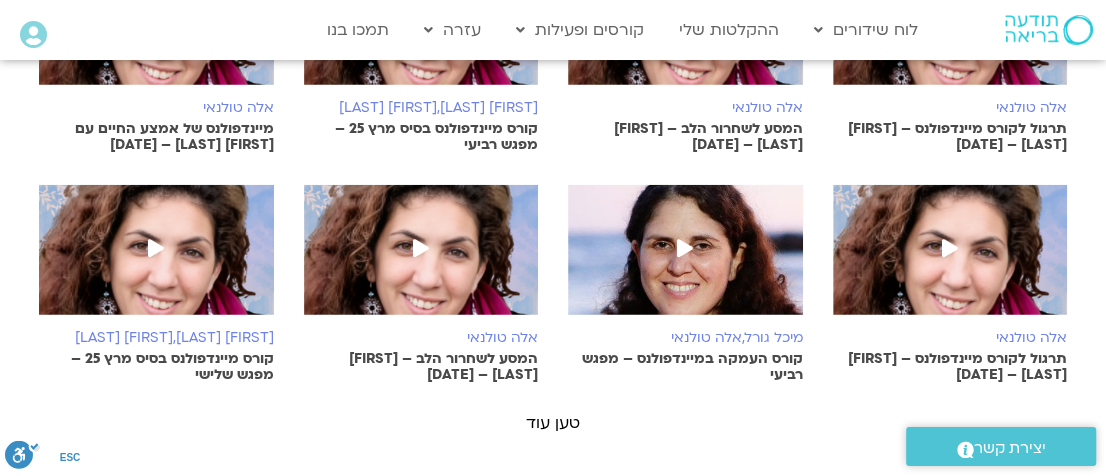 click on "אלה טולנאי
תרגול לקורס מיינדפולנס 3.8.25
אלה טולנאי
מיינדפולנס להתמודדות עם מתח נפשי מפגש שביעי" at bounding box center [553, -974] 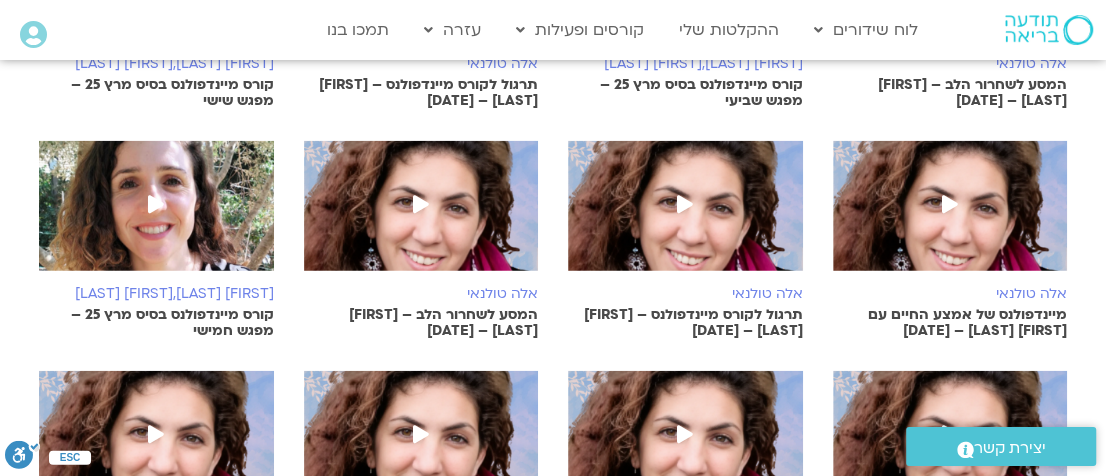 click at bounding box center [685, 204] 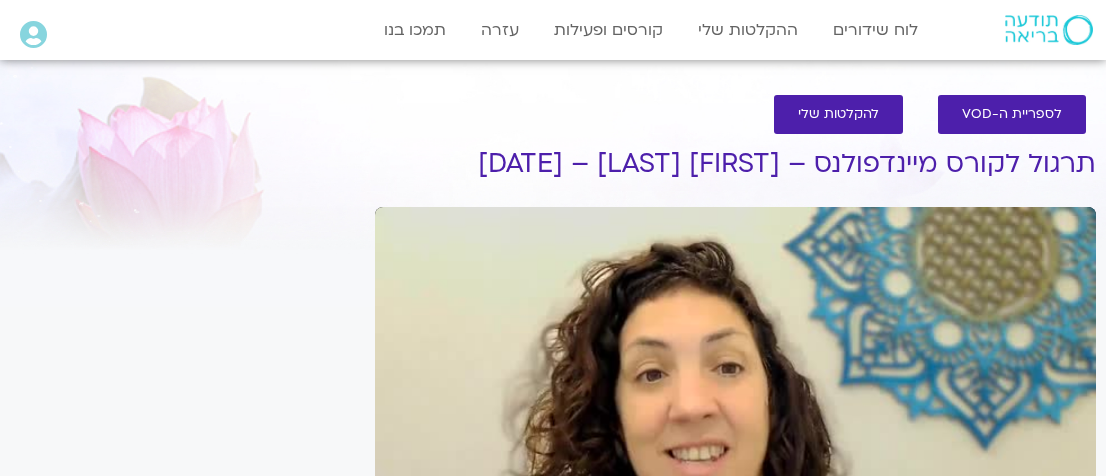 scroll, scrollTop: 0, scrollLeft: 0, axis: both 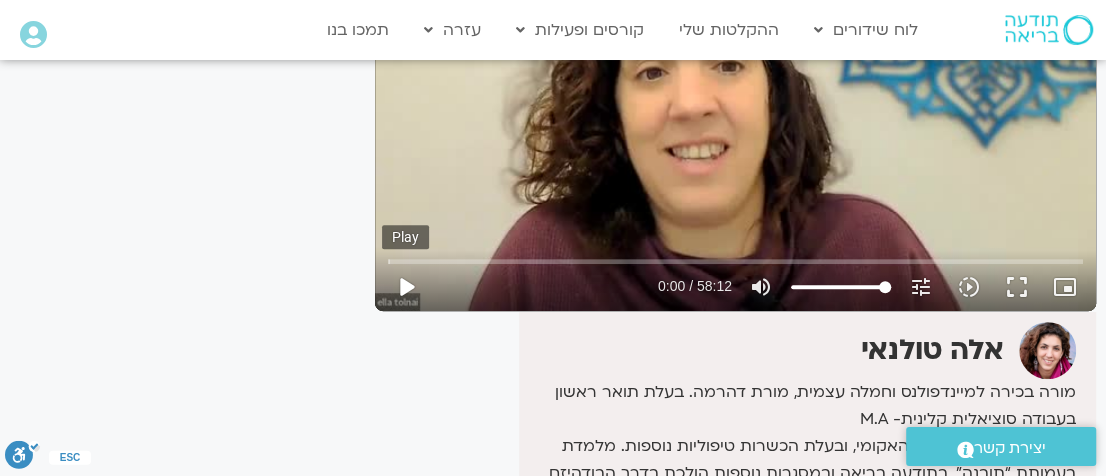 click on "play_arrow" at bounding box center [406, 287] 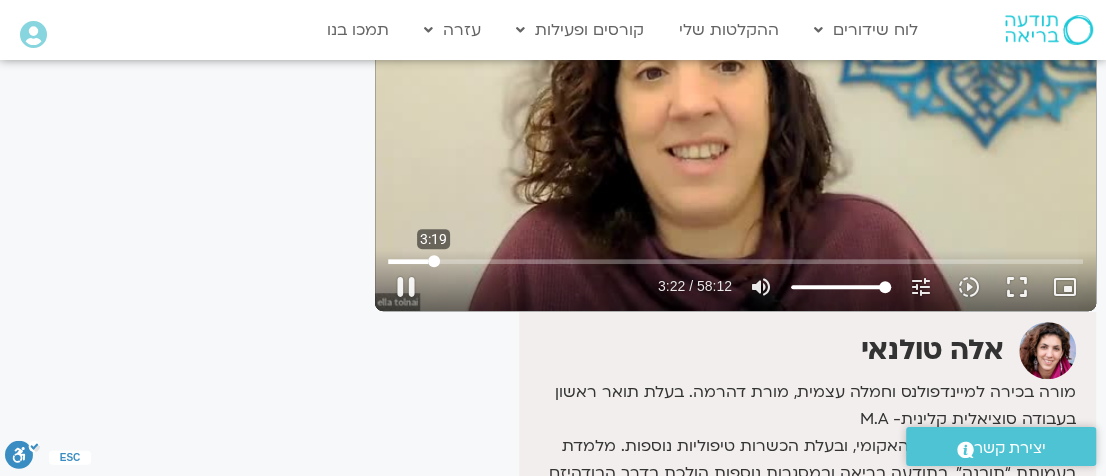 drag, startPoint x: 395, startPoint y: 260, endPoint x: 433, endPoint y: 249, distance: 39.56008 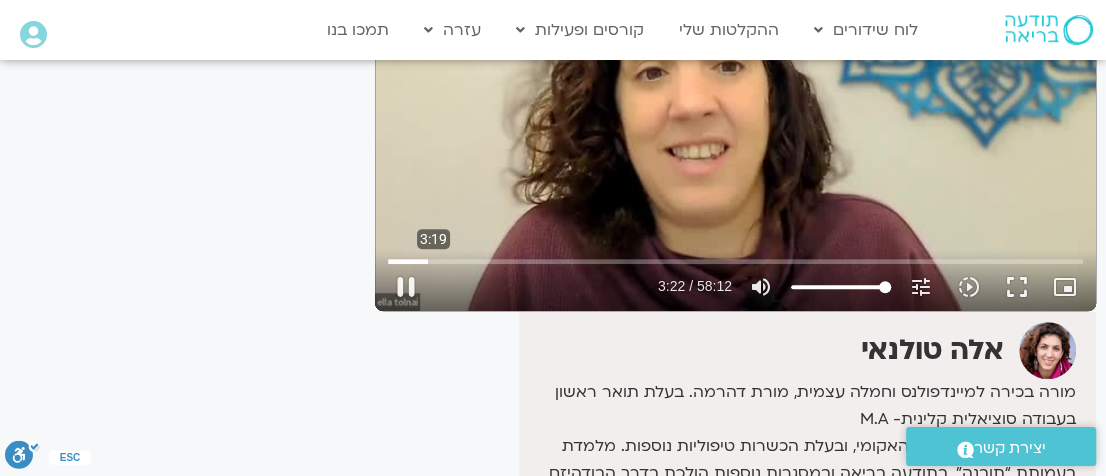 click on "Skip Ad 3:19 pause 3:22 / 58:12 volume_up Mute tune Resolution Auto 360p slow_motion_video Playback speed 1x 1x fullscreen picture_in_picture_alt Picture-in-Picture Off" at bounding box center [735, 278] 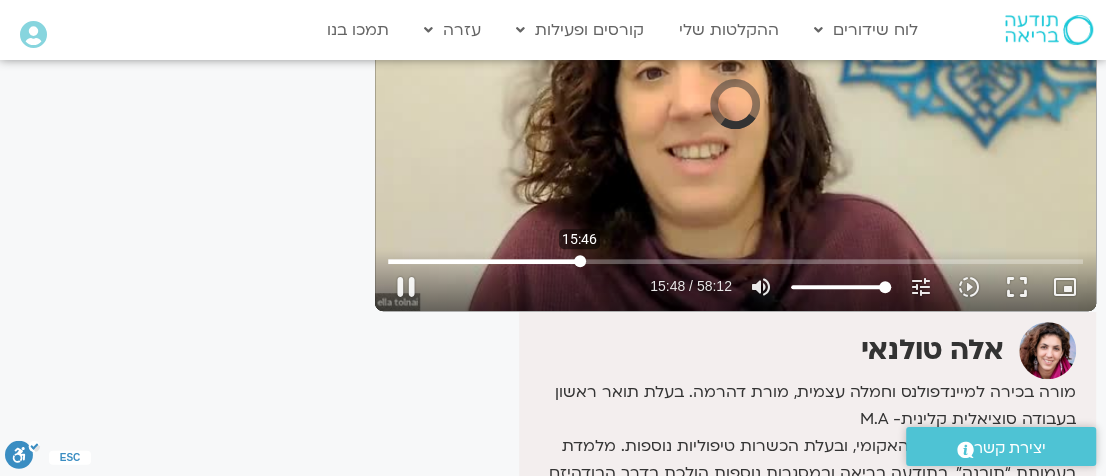 drag, startPoint x: 434, startPoint y: 257, endPoint x: 579, endPoint y: 260, distance: 145.03104 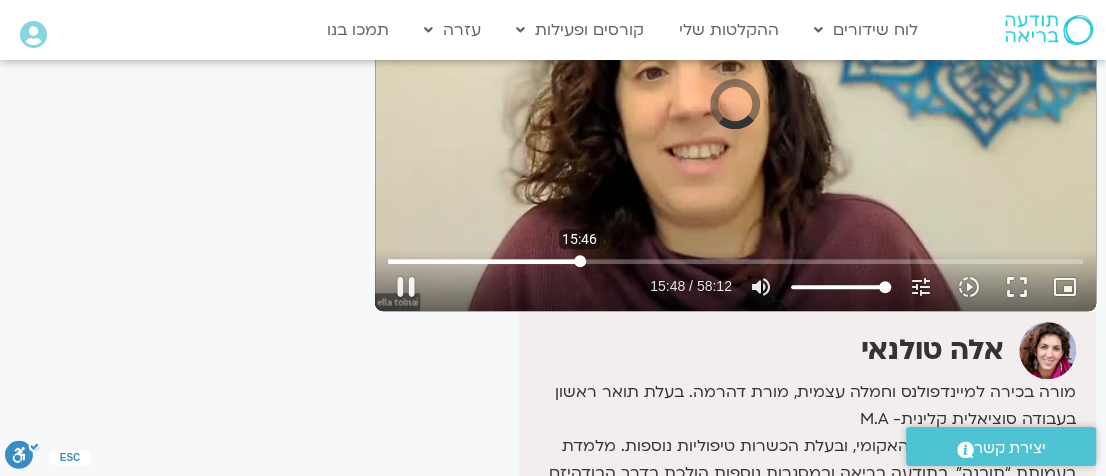 click at bounding box center [735, 261] 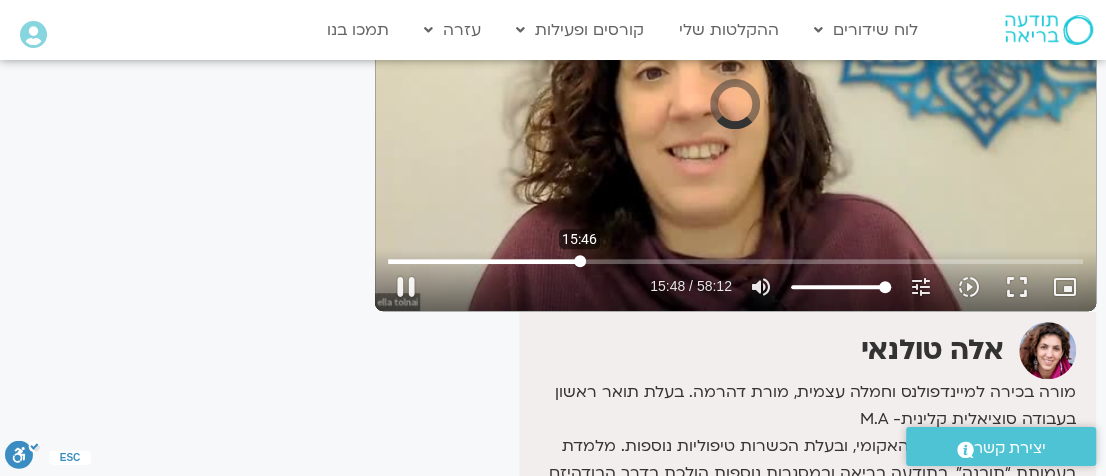 click at bounding box center (735, 261) 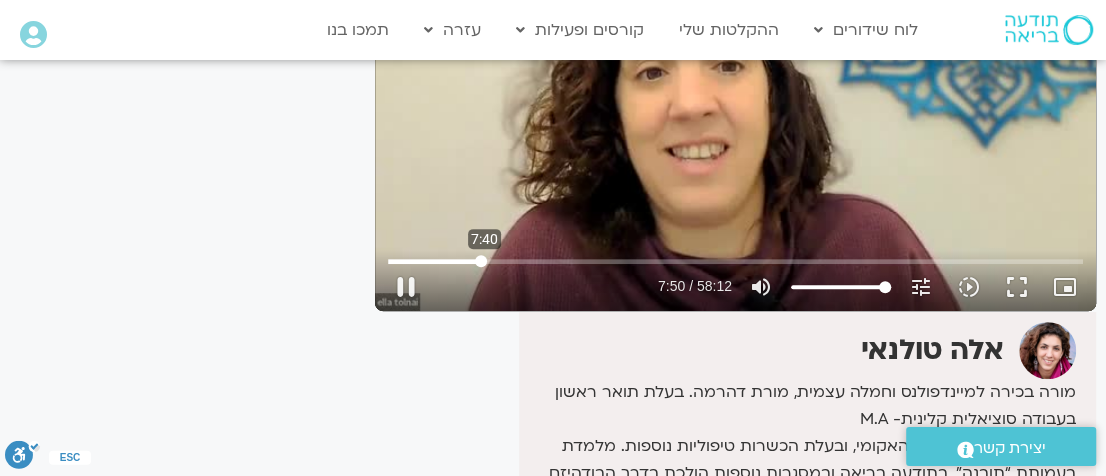 drag, startPoint x: 579, startPoint y: 260, endPoint x: 480, endPoint y: 257, distance: 99.04544 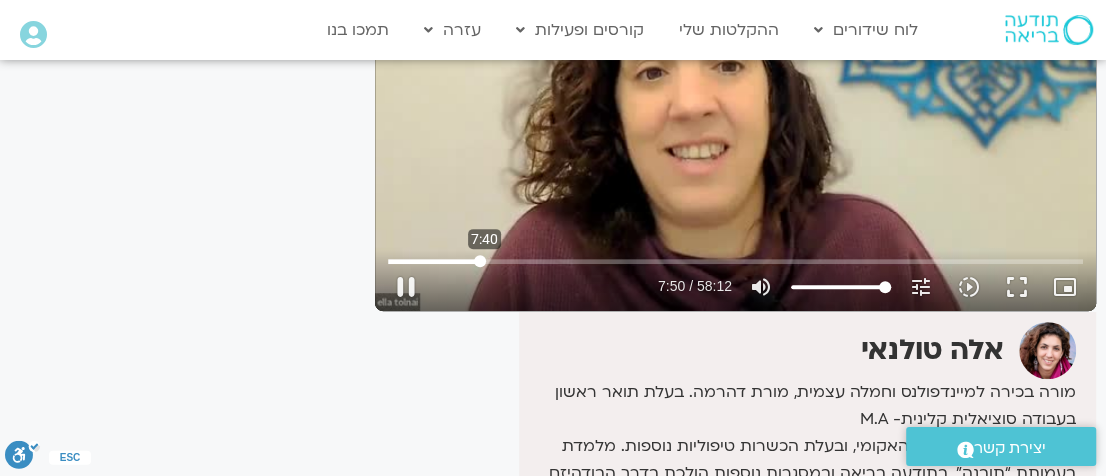 click at bounding box center [735, 261] 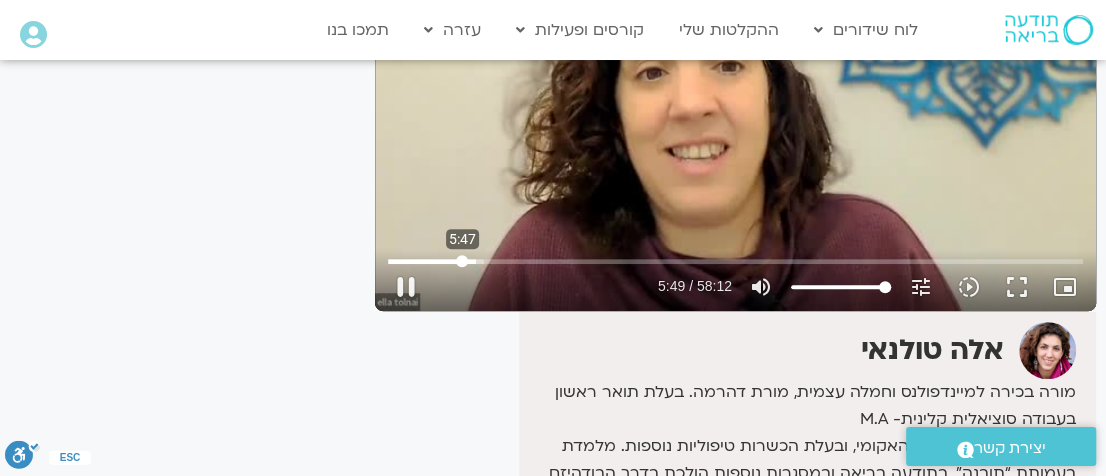 drag, startPoint x: 486, startPoint y: 257, endPoint x: 462, endPoint y: 257, distance: 24 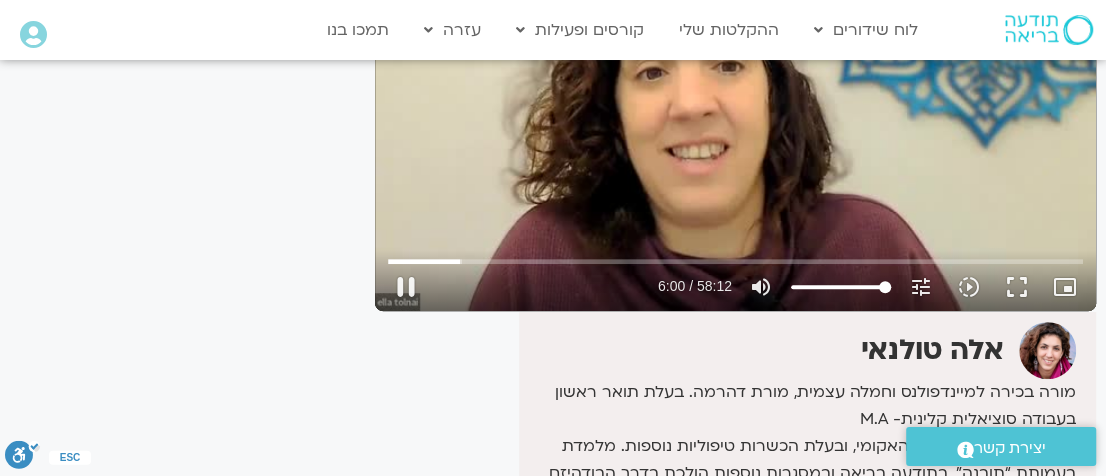 type on "360.881381" 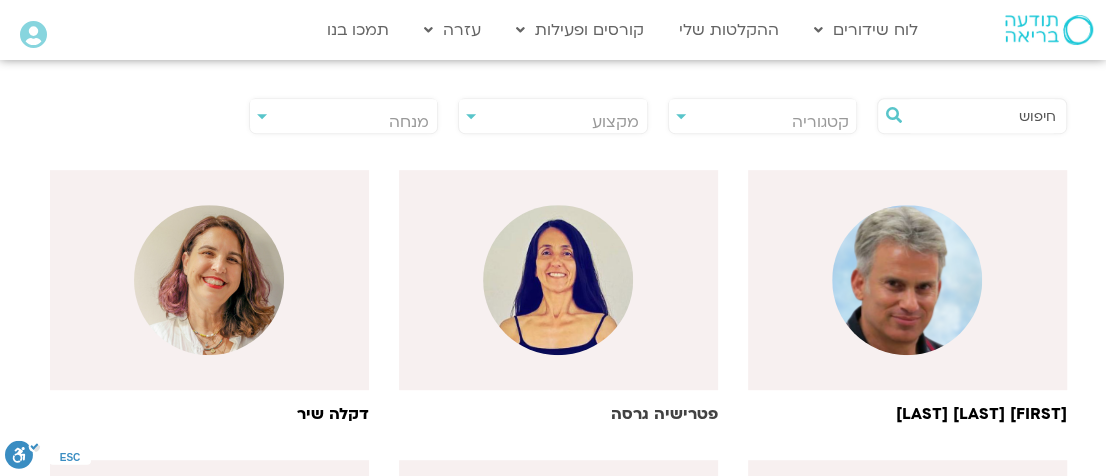 scroll, scrollTop: 466, scrollLeft: 0, axis: vertical 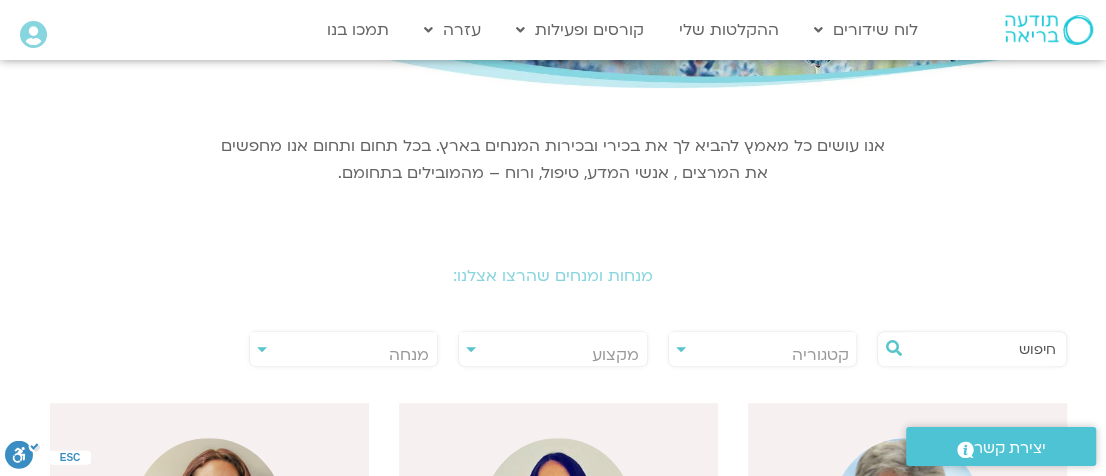 click on "**********" at bounding box center (344, 349) 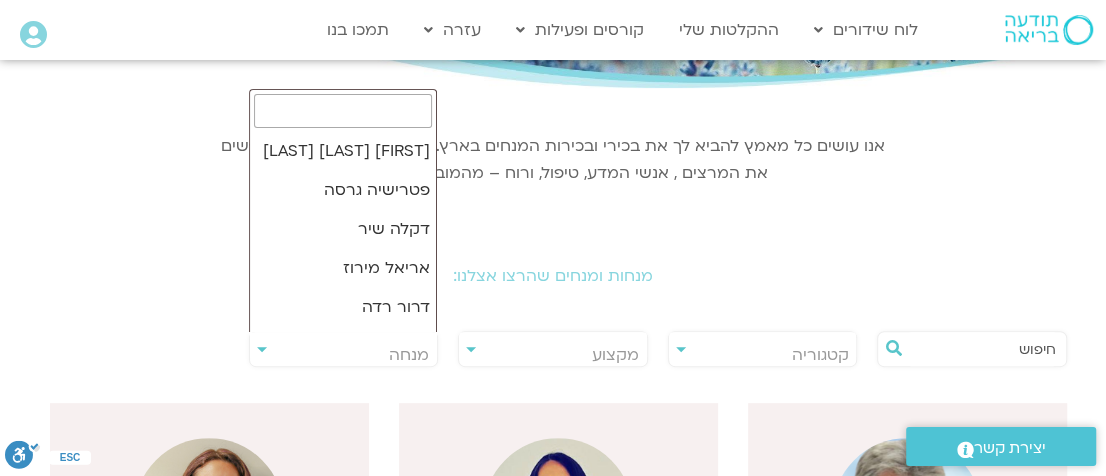click on "מנחה" at bounding box center [409, 355] 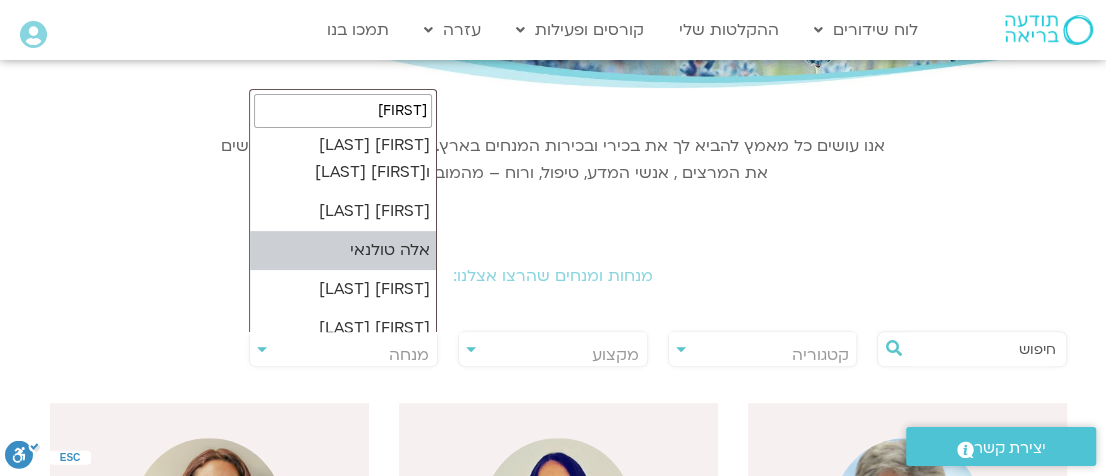 scroll, scrollTop: 336, scrollLeft: 0, axis: vertical 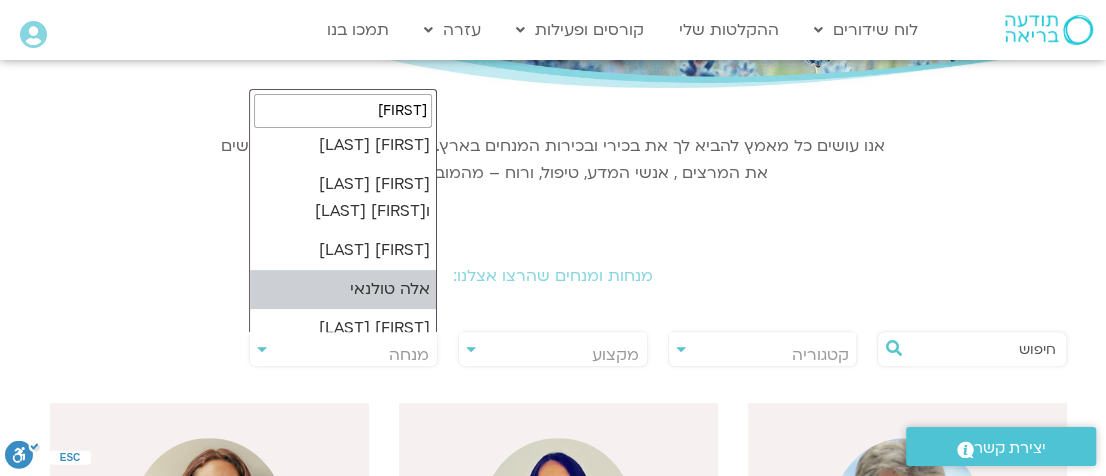 type on "[FIRST]" 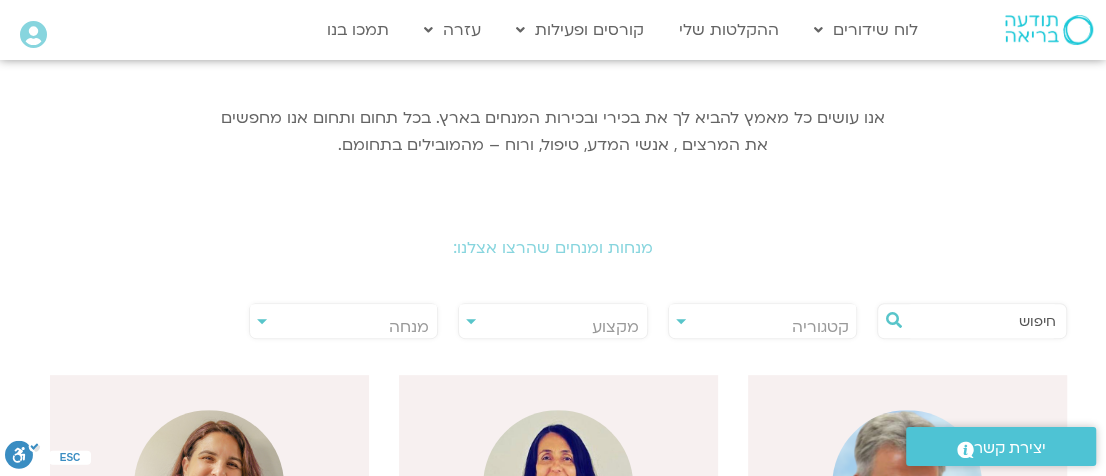 scroll, scrollTop: 233, scrollLeft: 0, axis: vertical 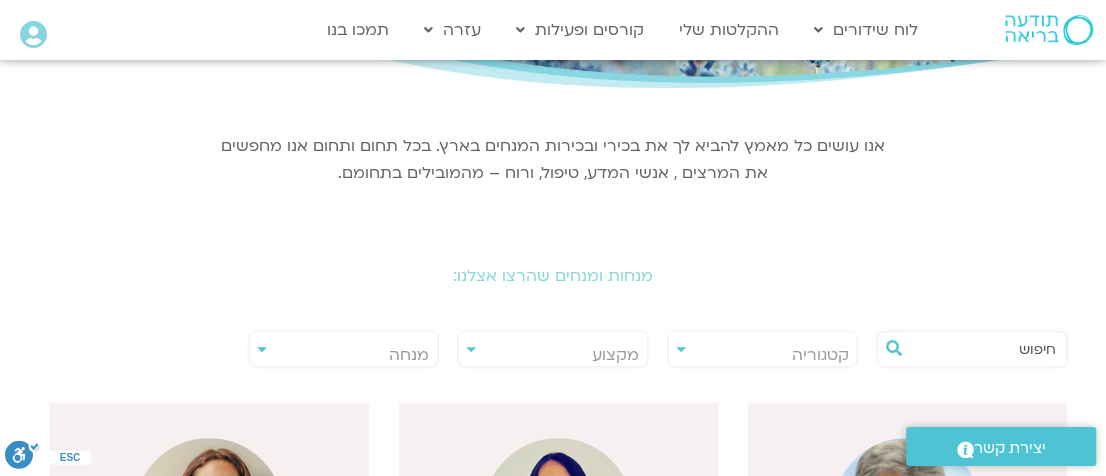 click on "**********" at bounding box center [344, 349] 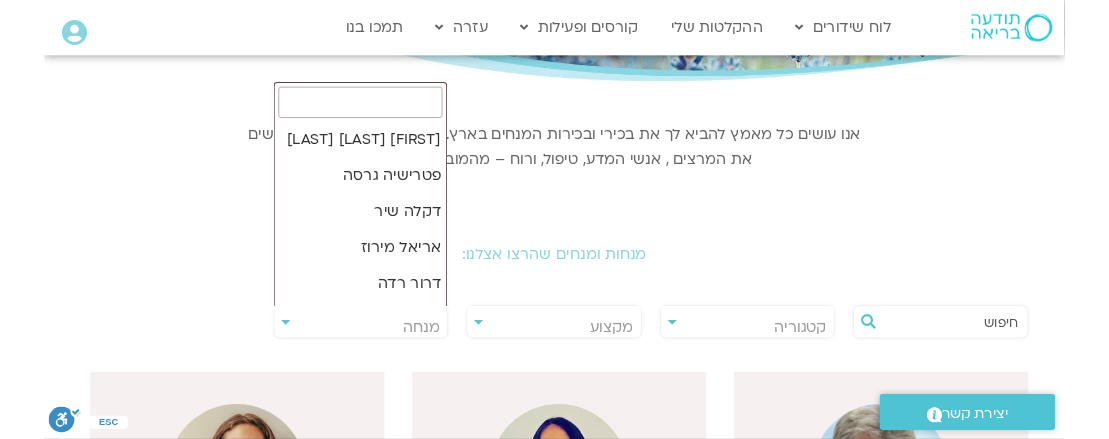 scroll, scrollTop: 23459, scrollLeft: 0, axis: vertical 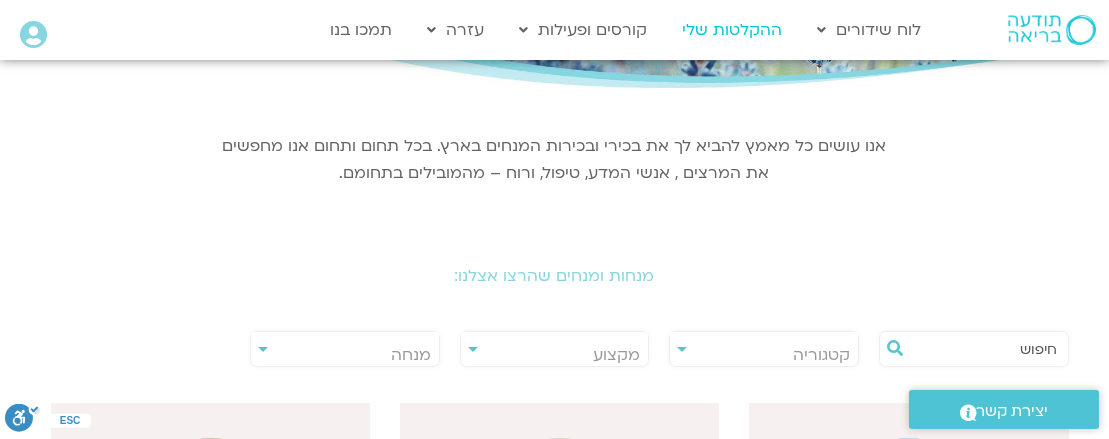 click on "ההקלטות שלי" at bounding box center (732, 30) 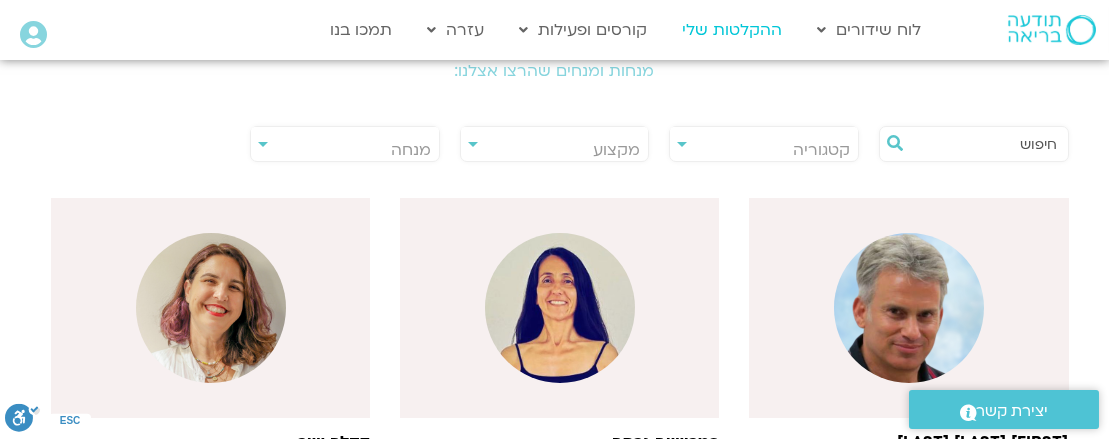 scroll, scrollTop: 466, scrollLeft: 0, axis: vertical 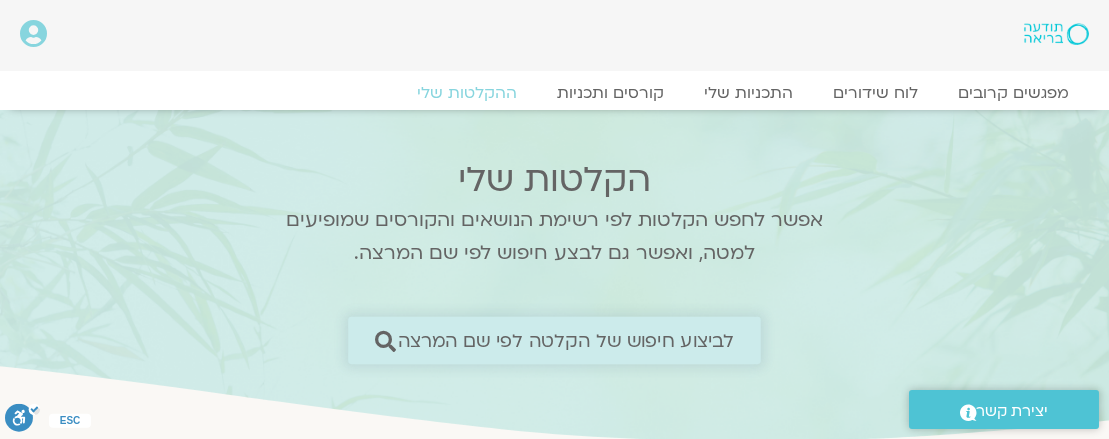 click on "לביצוע חיפוש של הקלטה לפי שם המרצה" at bounding box center [566, 340] 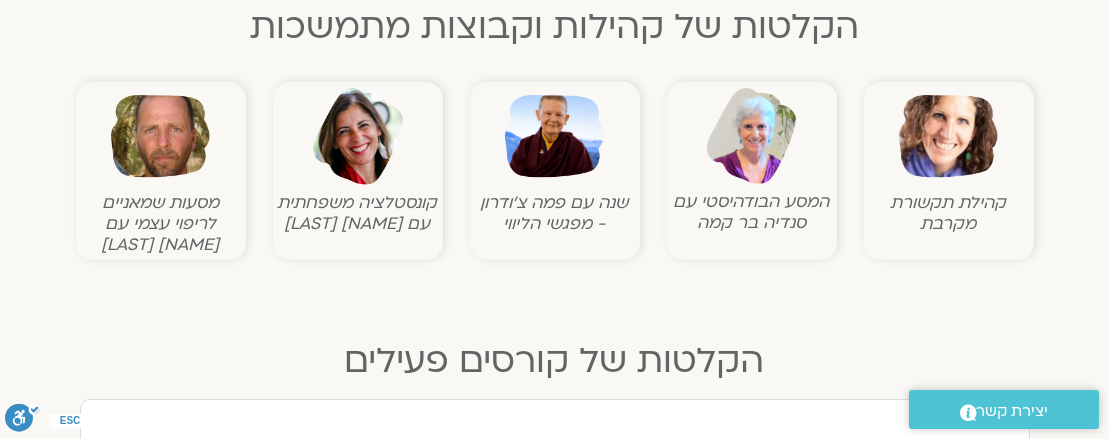 scroll, scrollTop: 390, scrollLeft: 0, axis: vertical 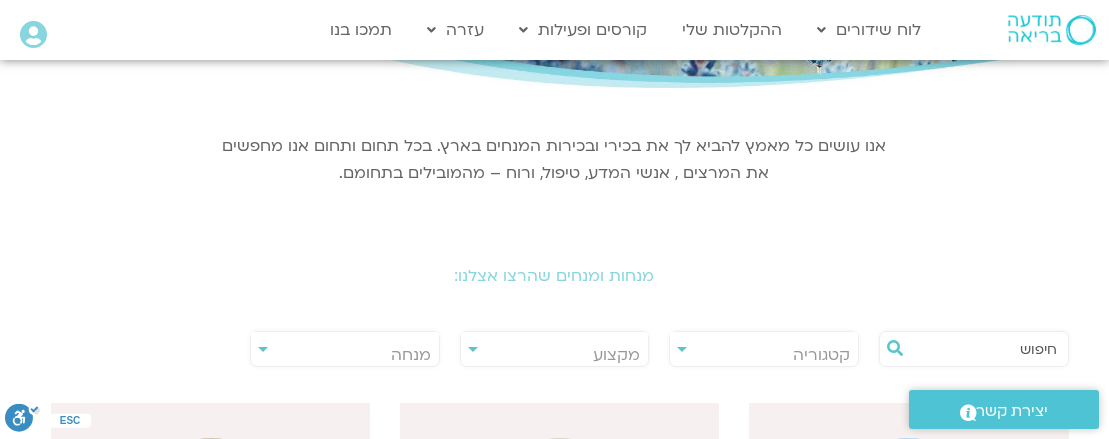 click on "**********" at bounding box center [764, 349] 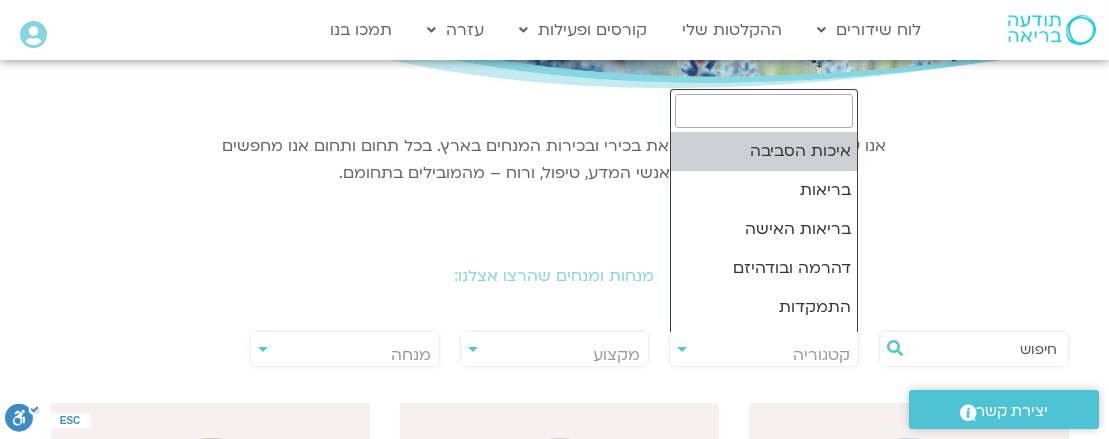 click on "קטגוריה" at bounding box center (821, 355) 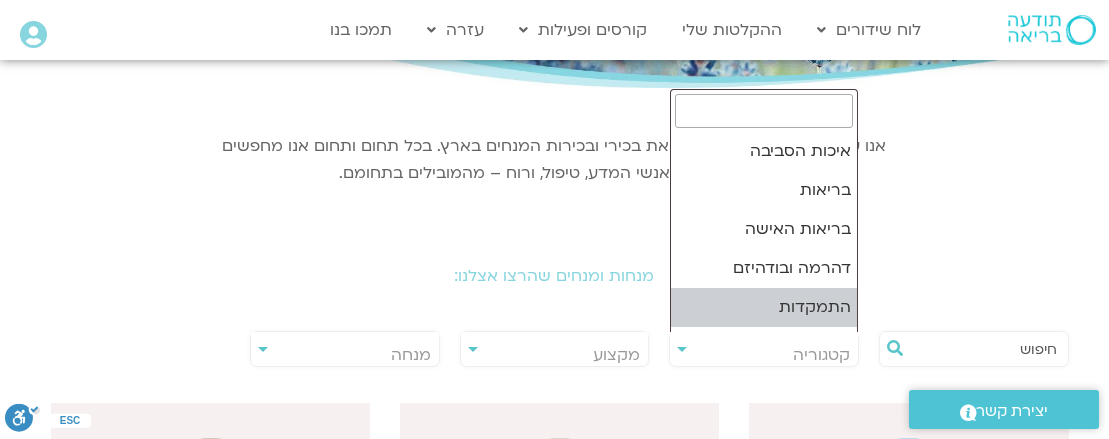 scroll, scrollTop: 233, scrollLeft: 0, axis: vertical 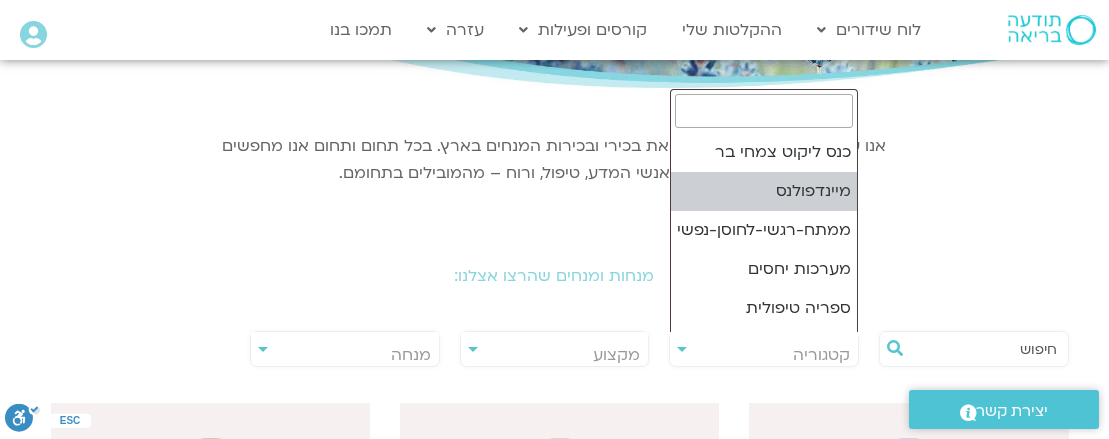 select on "**" 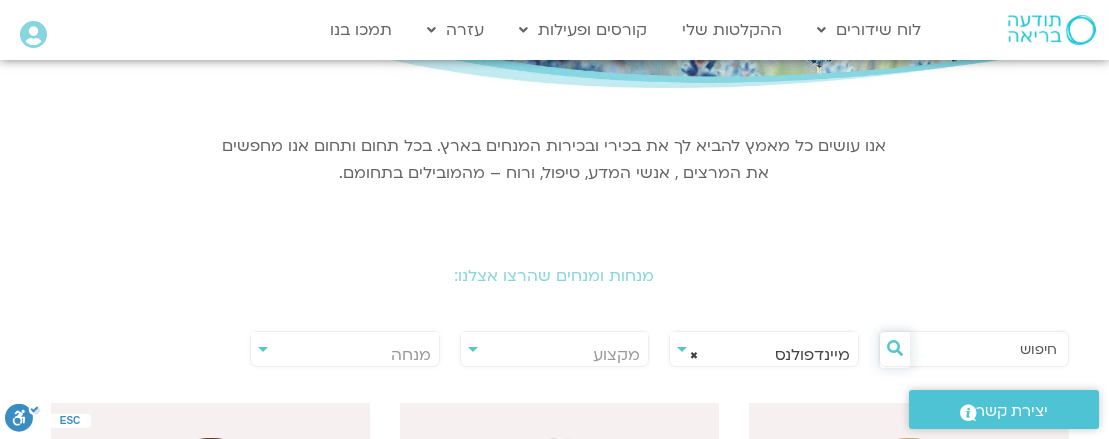 click at bounding box center [895, 348] 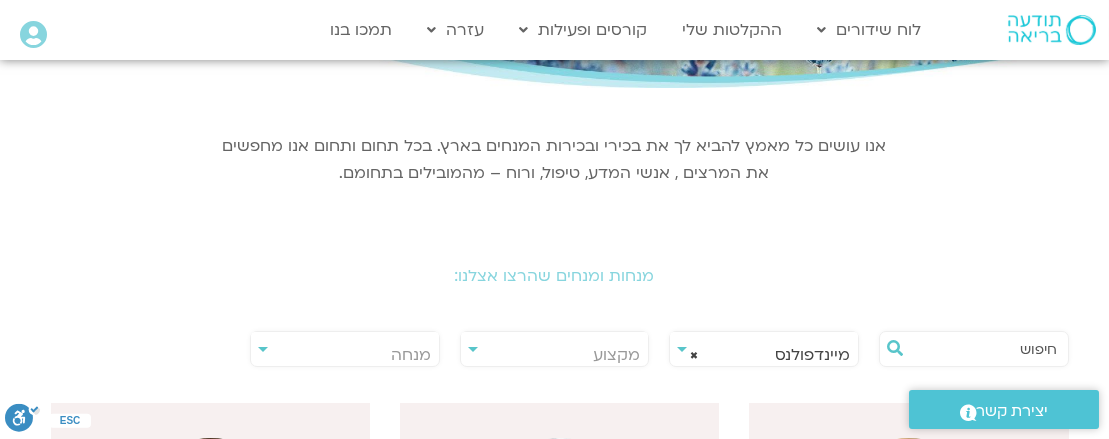 click at bounding box center (984, 349) 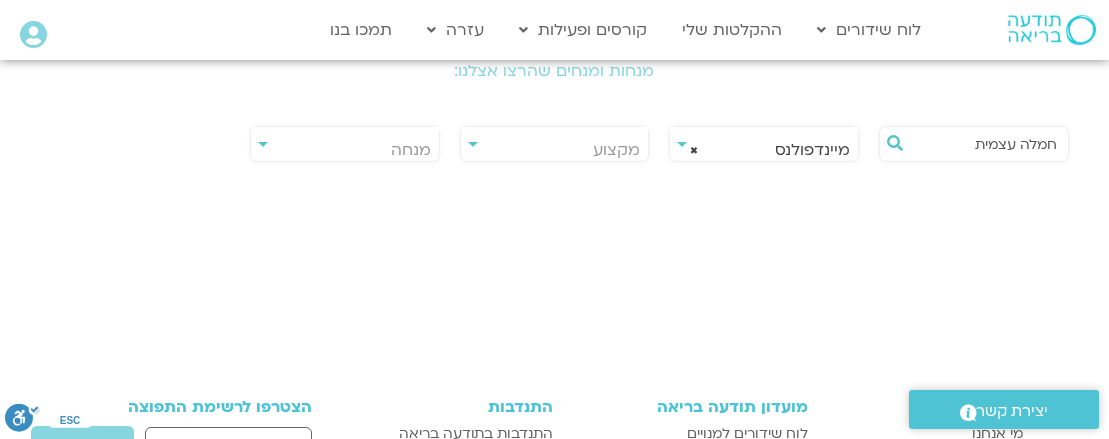 scroll, scrollTop: 466, scrollLeft: 0, axis: vertical 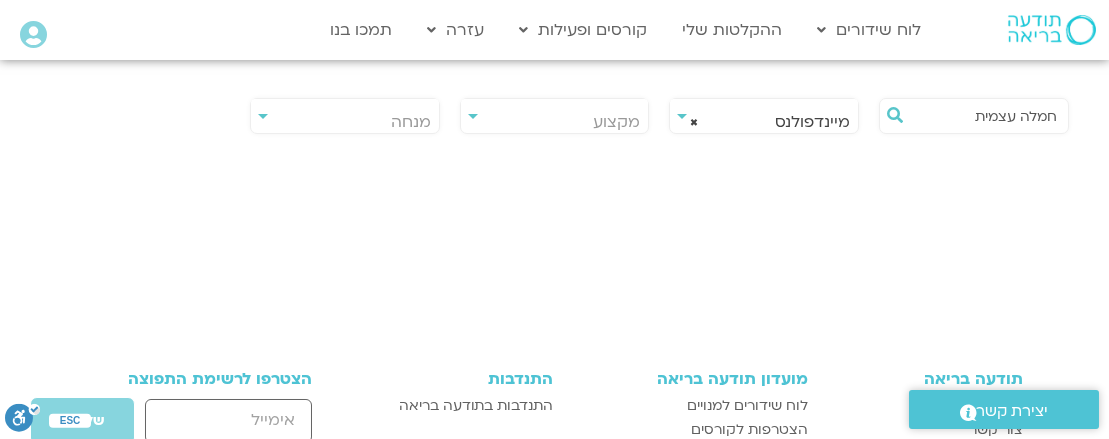 type on "חמלה עצמית" 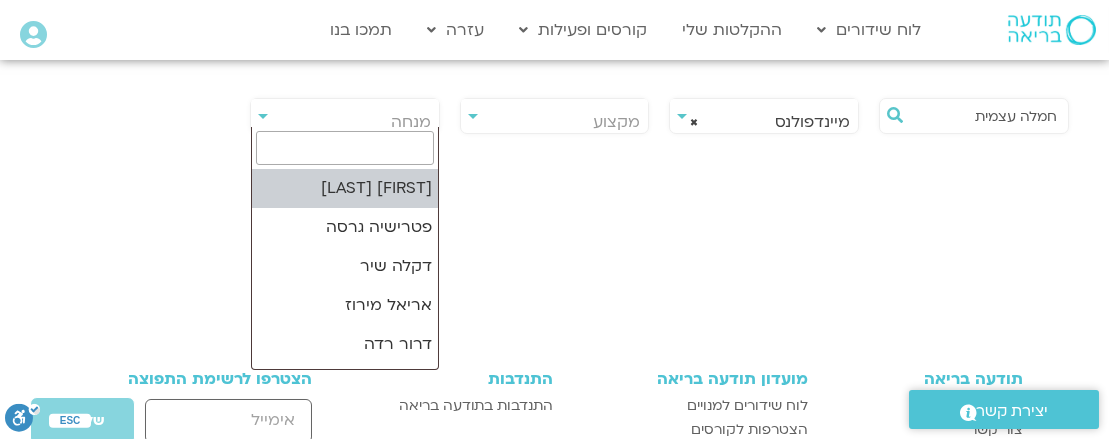 click on "מנחה" at bounding box center (411, 122) 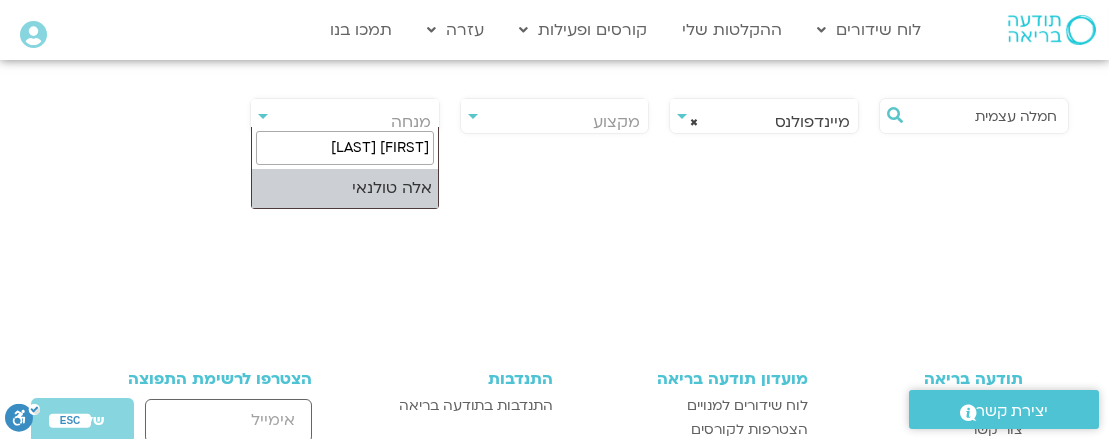 type on "אלה טו" 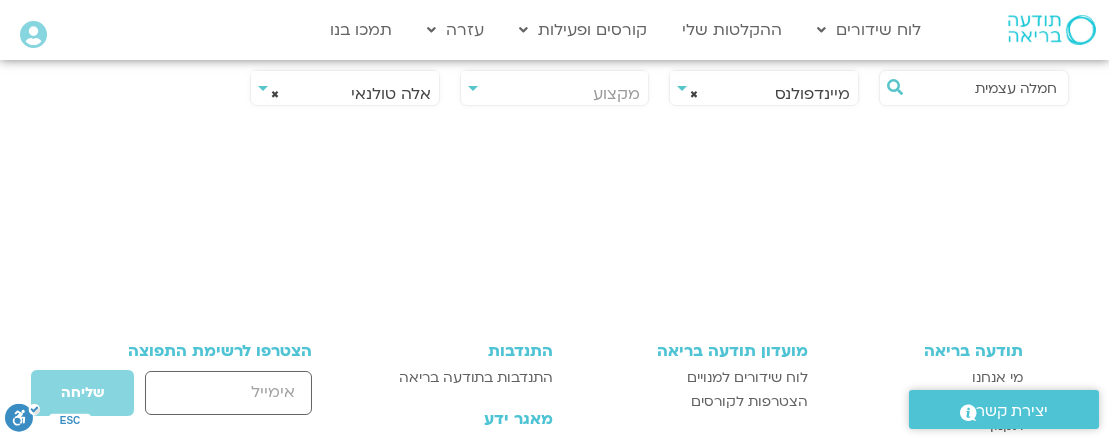 scroll, scrollTop: 466, scrollLeft: 0, axis: vertical 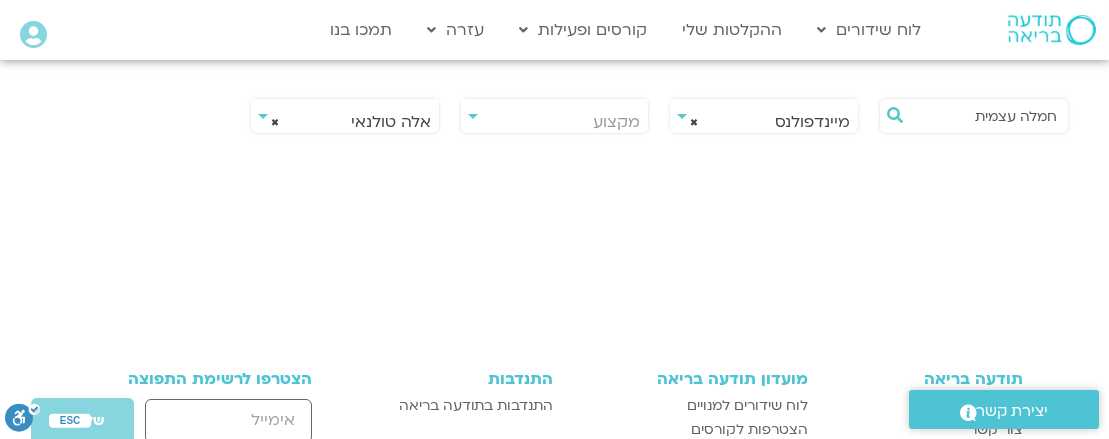 click on "**********" at bounding box center [555, 116] 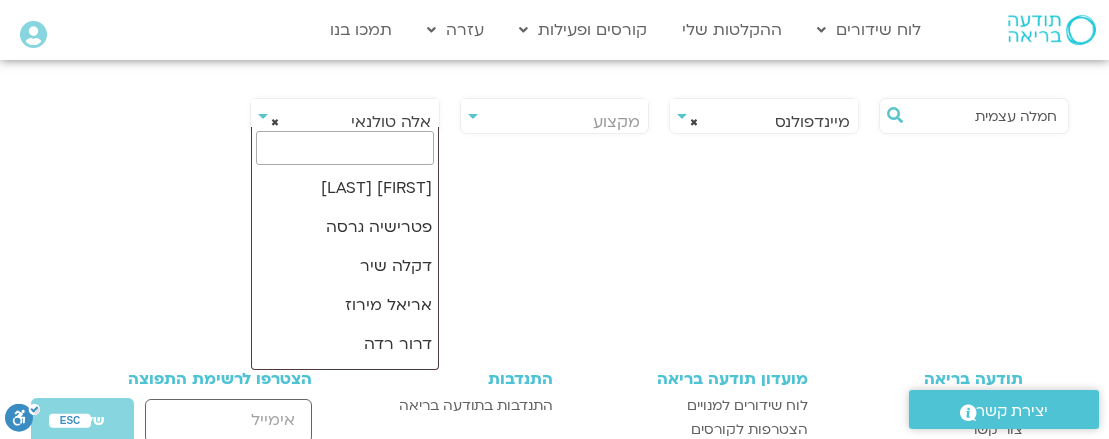 click on "×
אלה טולנאי" at bounding box center [345, 122] 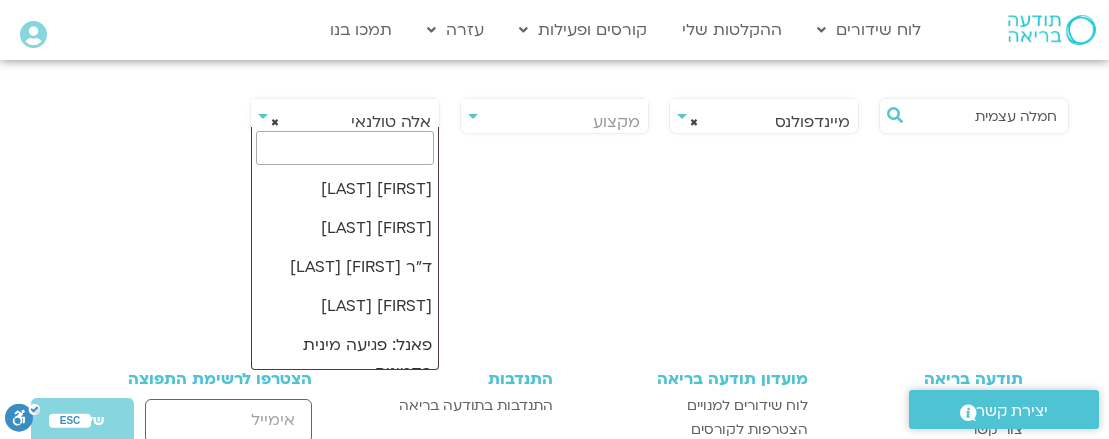 scroll, scrollTop: 24704, scrollLeft: 0, axis: vertical 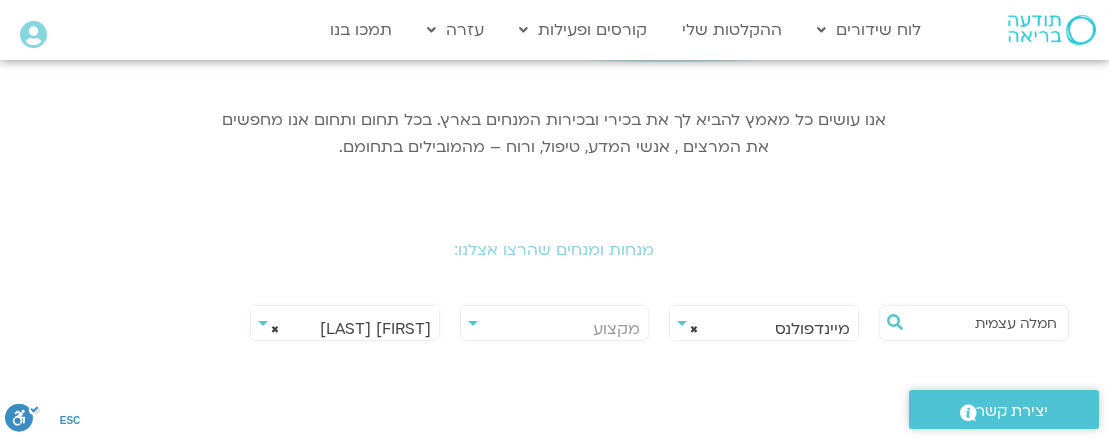 click on "×
כרמית כץ" at bounding box center (345, 329) 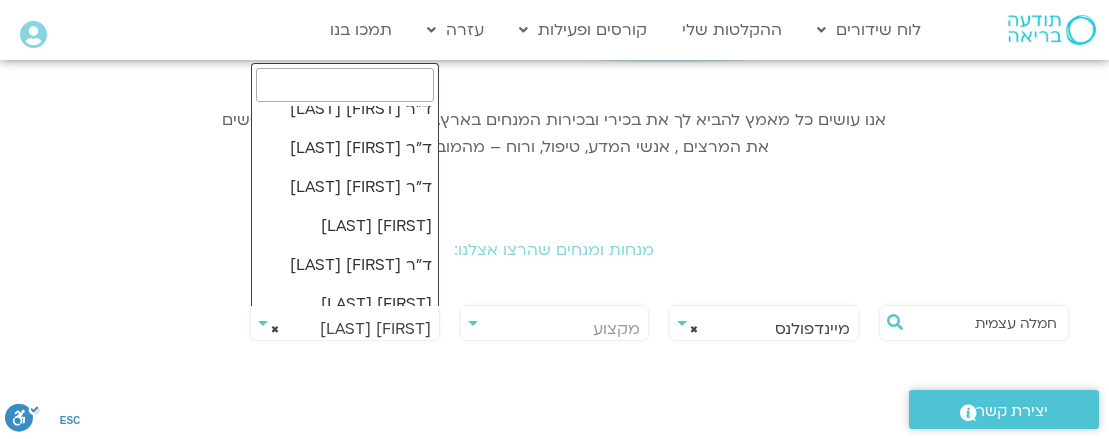 scroll, scrollTop: 23428, scrollLeft: 0, axis: vertical 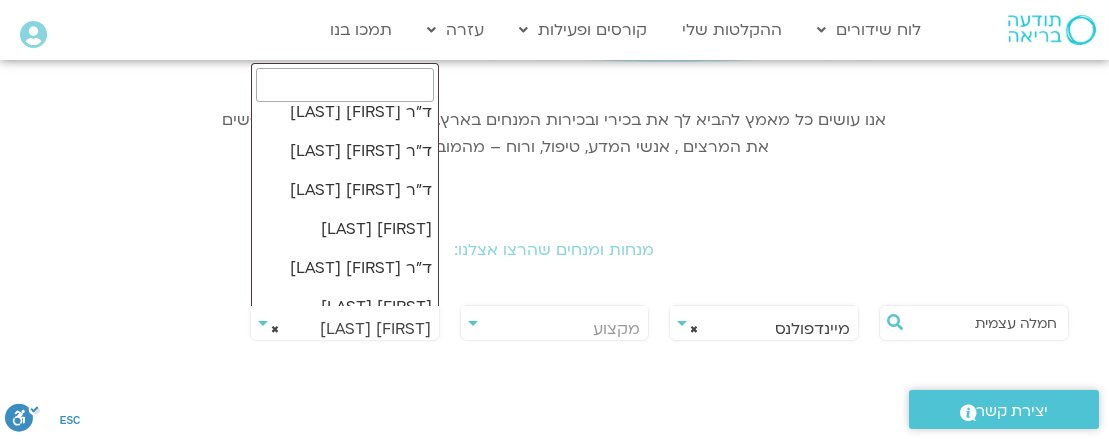 select on "****" 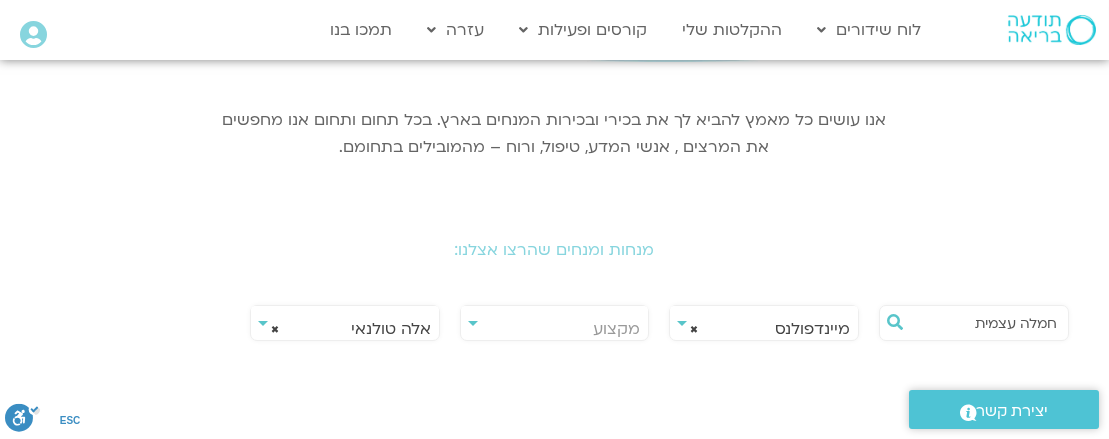drag, startPoint x: 977, startPoint y: 324, endPoint x: 1081, endPoint y: 329, distance: 104.120125 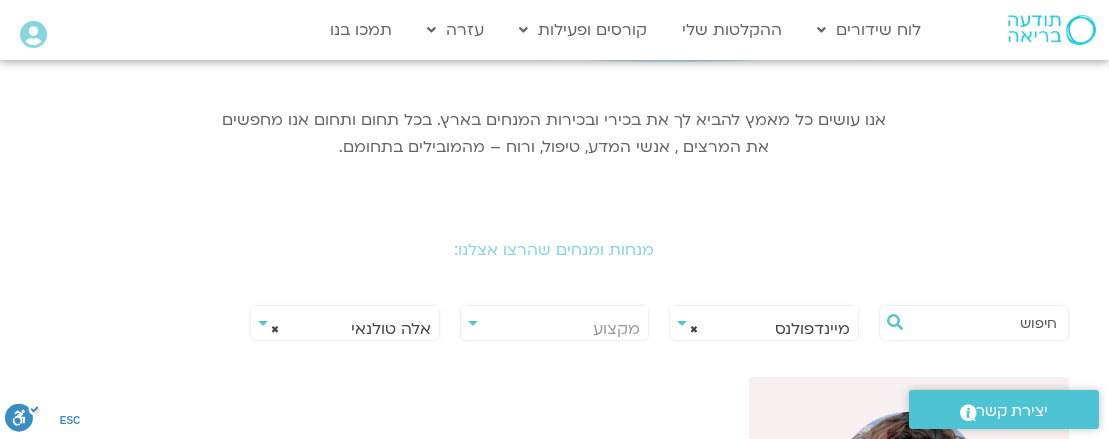 type 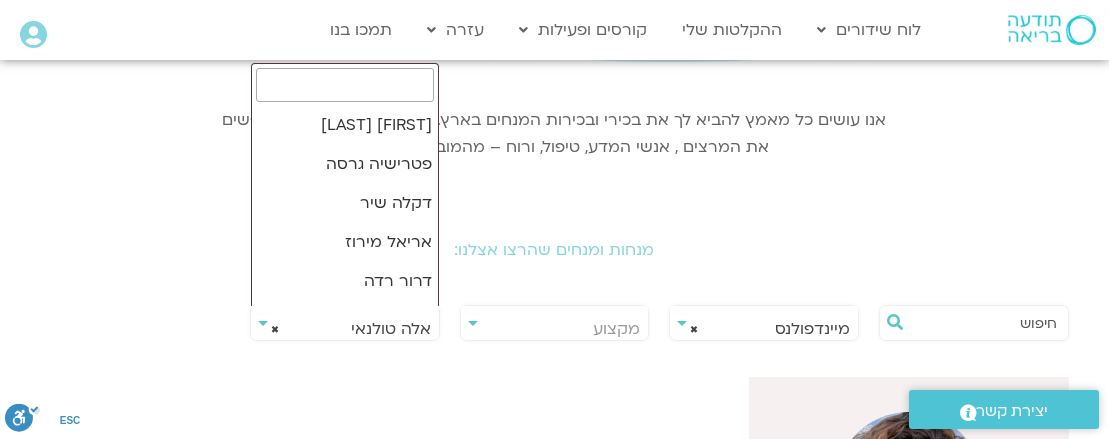 scroll, scrollTop: 23497, scrollLeft: 0, axis: vertical 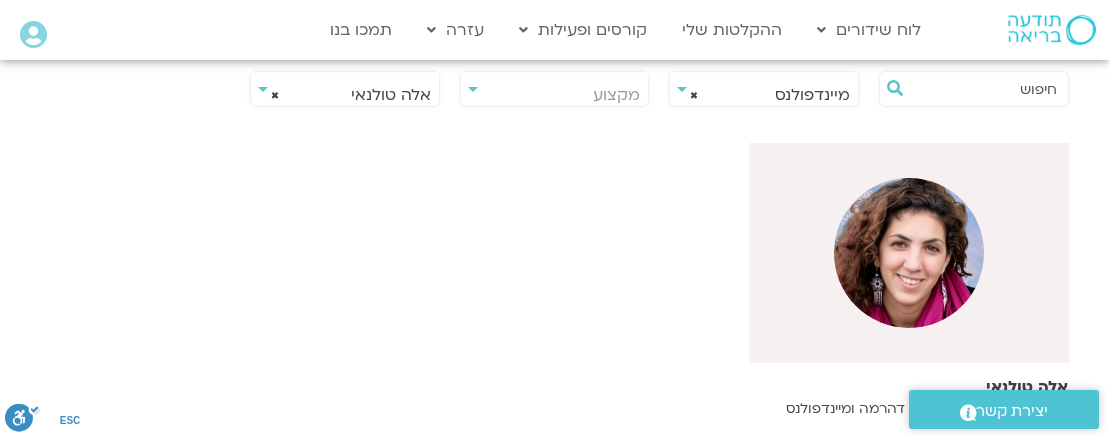 click at bounding box center [909, 253] 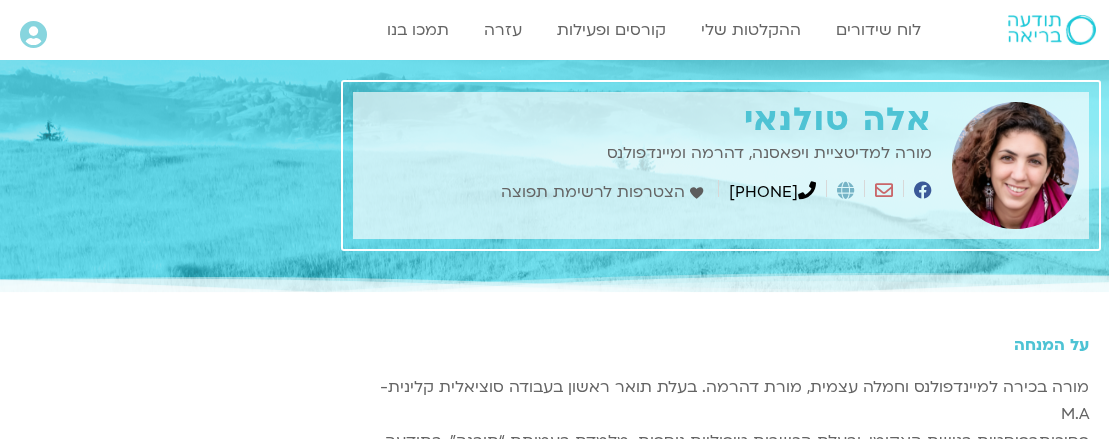 scroll, scrollTop: 0, scrollLeft: 0, axis: both 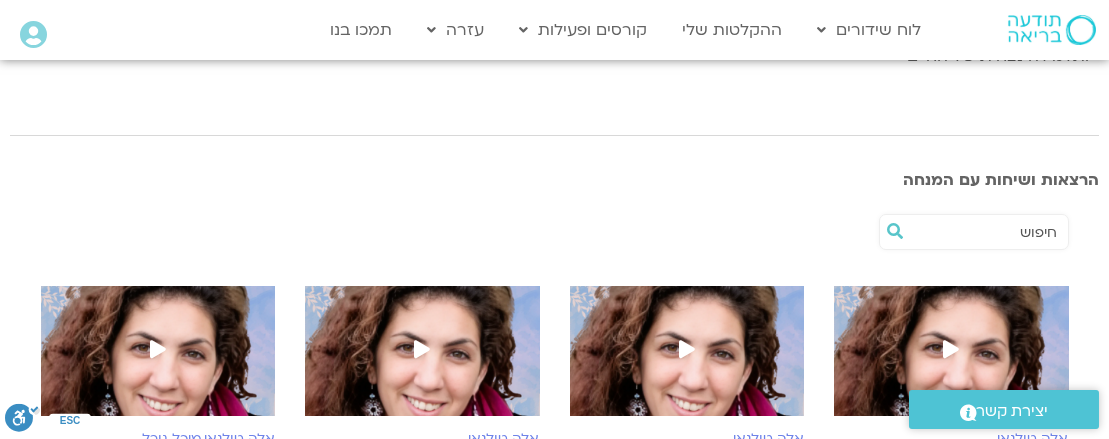 click at bounding box center (984, 232) 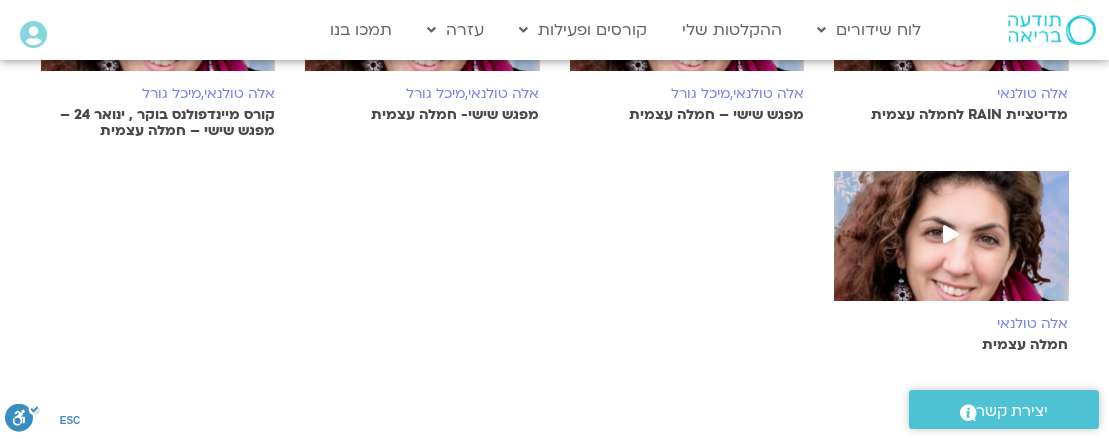 scroll, scrollTop: 839, scrollLeft: 0, axis: vertical 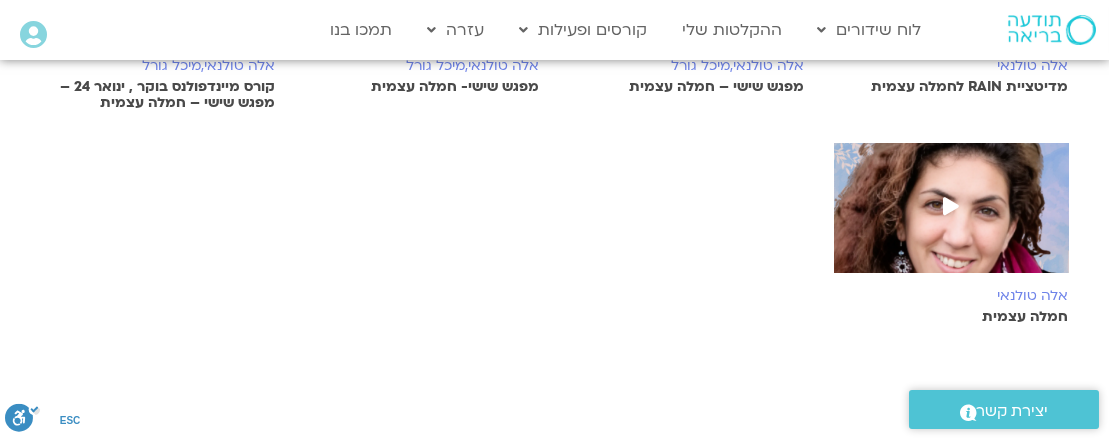 type on "חמלה עצמית" 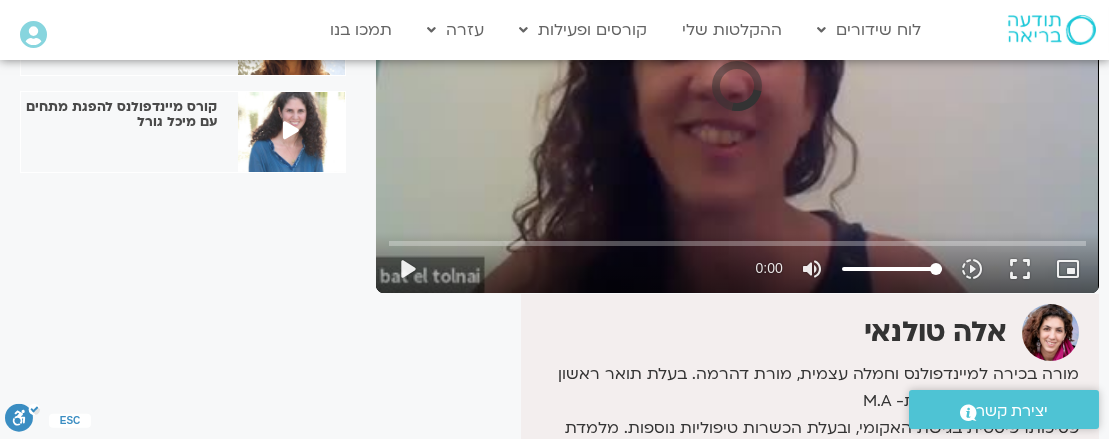 scroll, scrollTop: 321, scrollLeft: 0, axis: vertical 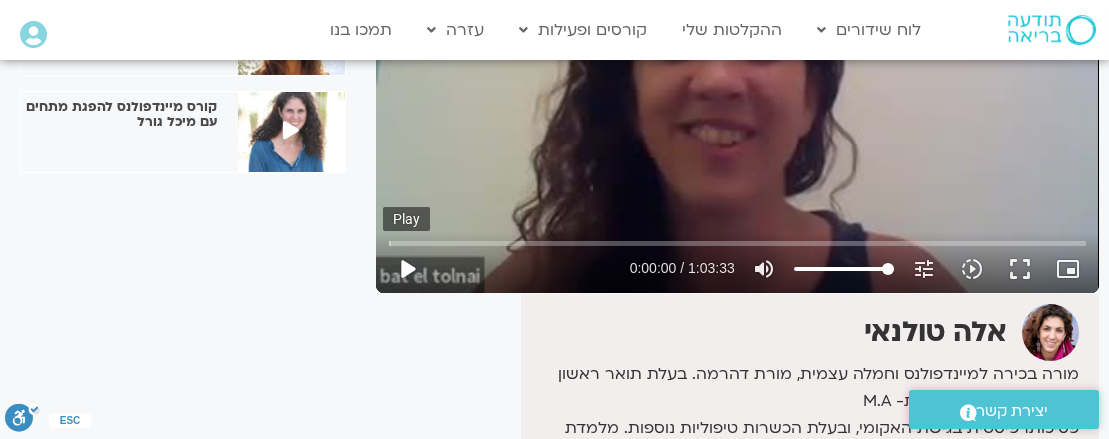 click on "play_arrow" at bounding box center (407, 269) 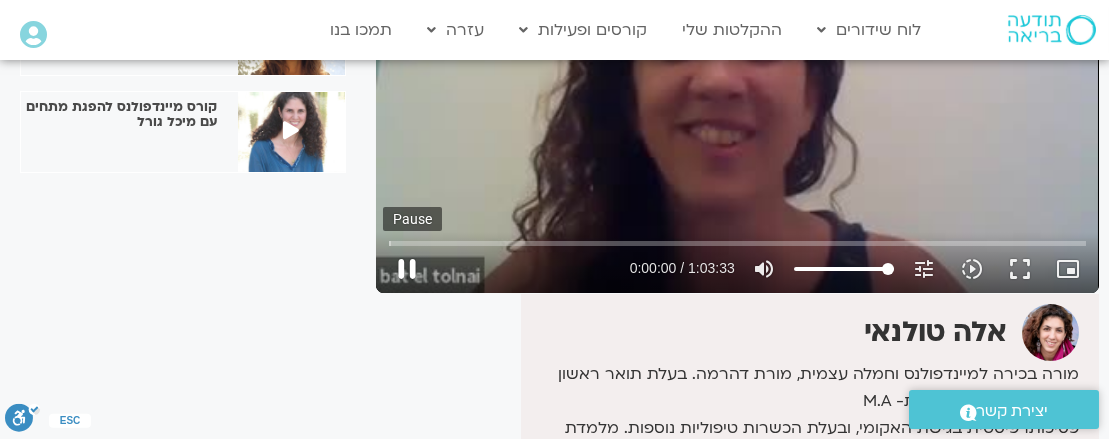 click on "pause" at bounding box center [407, 269] 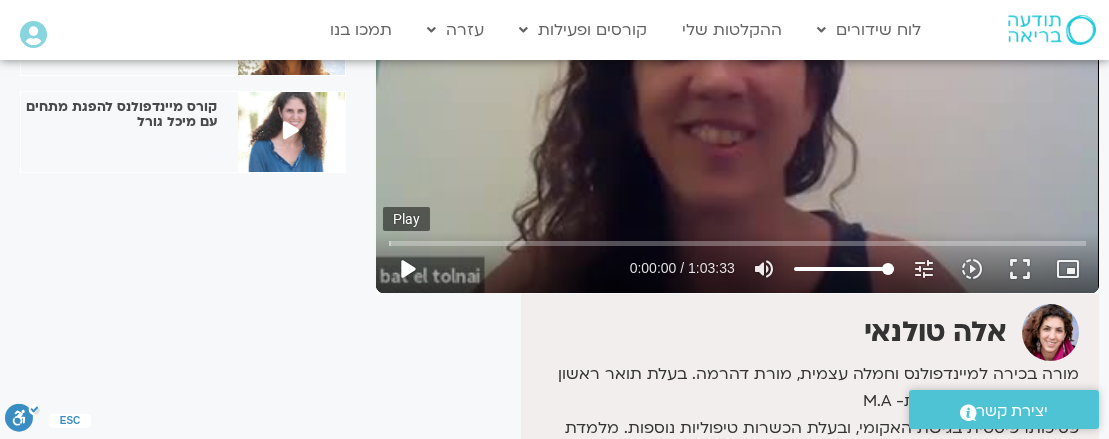 click on "play_arrow" at bounding box center [407, 269] 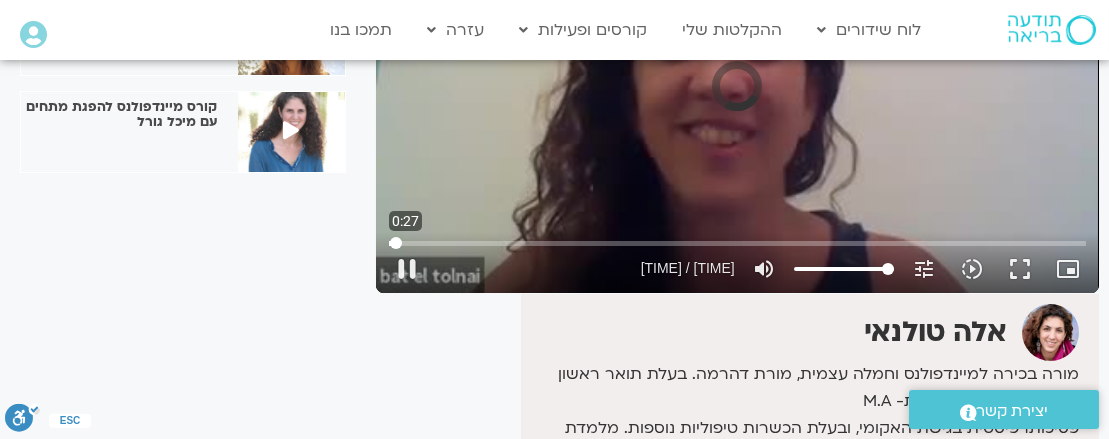 click at bounding box center [737, 243] 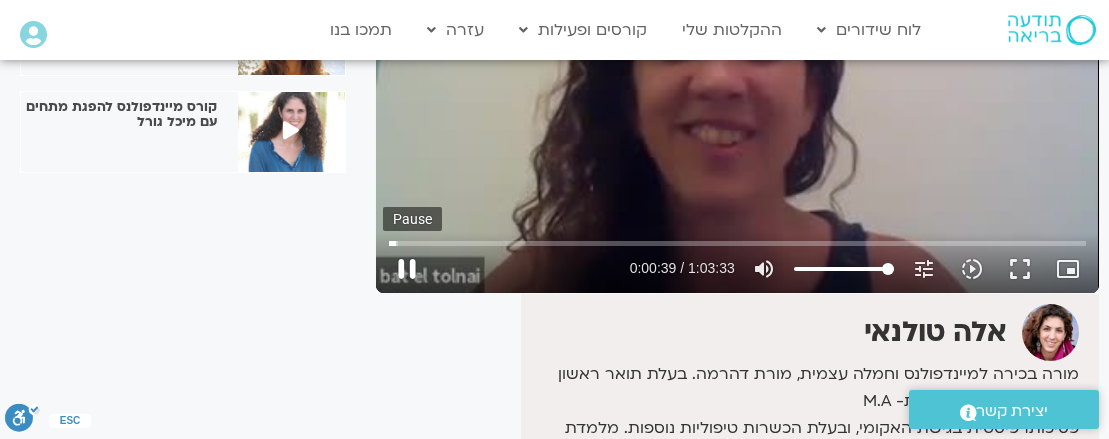 click on "pause" at bounding box center (407, 269) 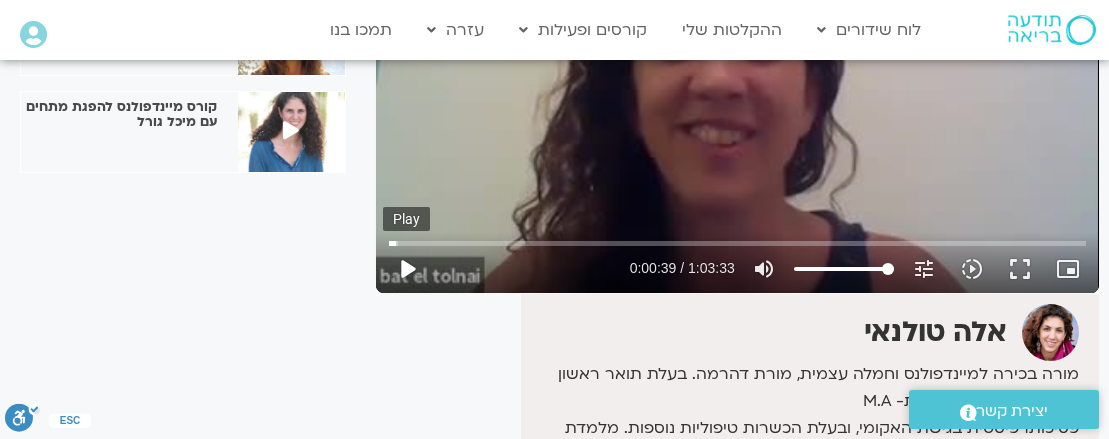 type 